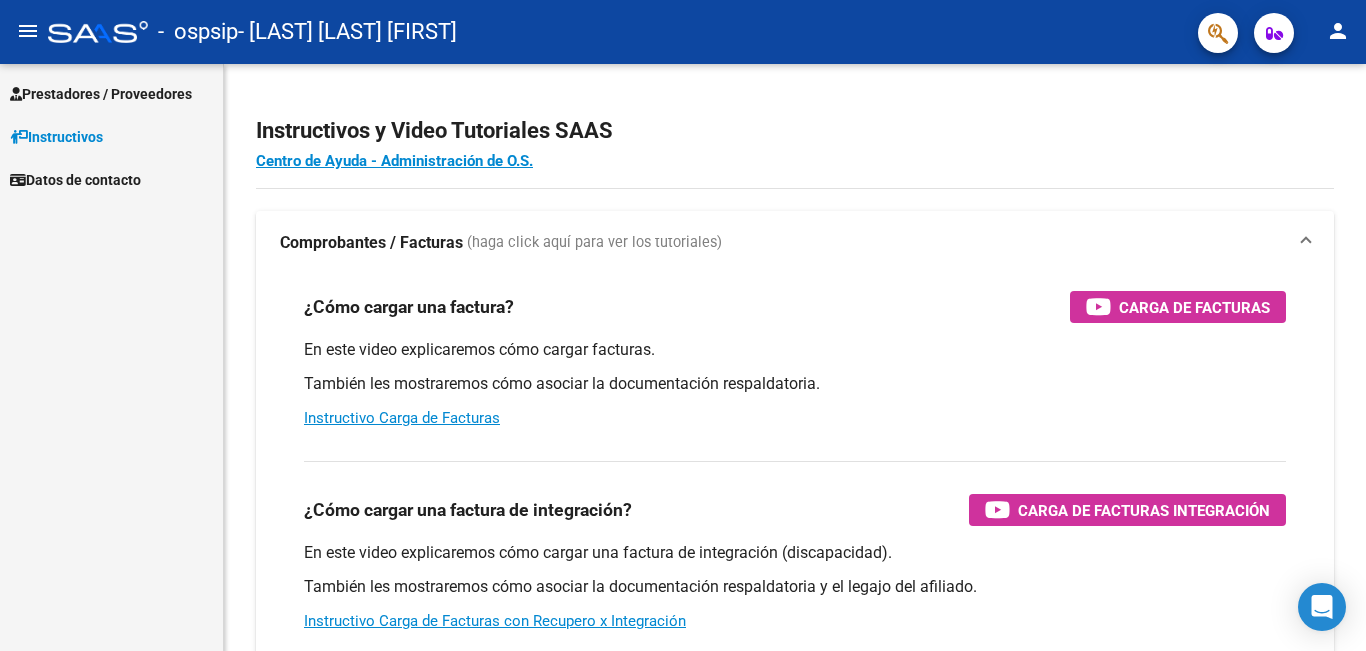 scroll, scrollTop: 0, scrollLeft: 0, axis: both 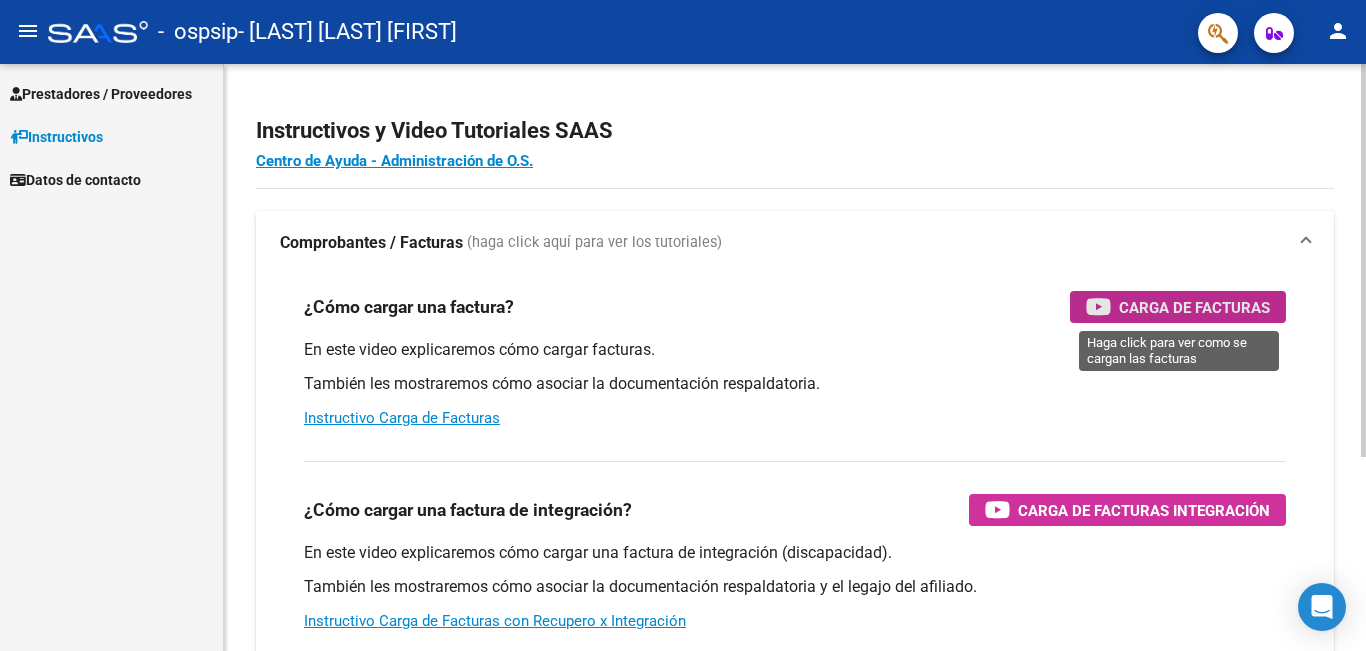 click on "Carga de Facturas" at bounding box center (1194, 307) 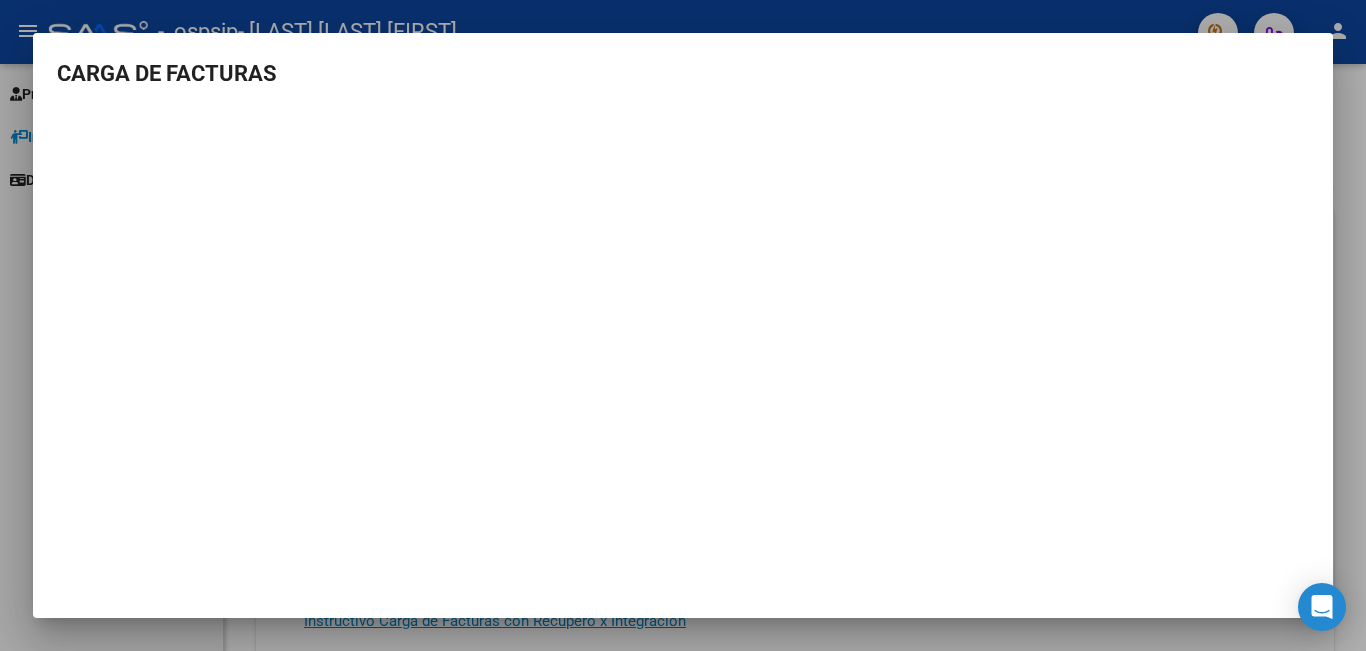 click at bounding box center [683, 325] 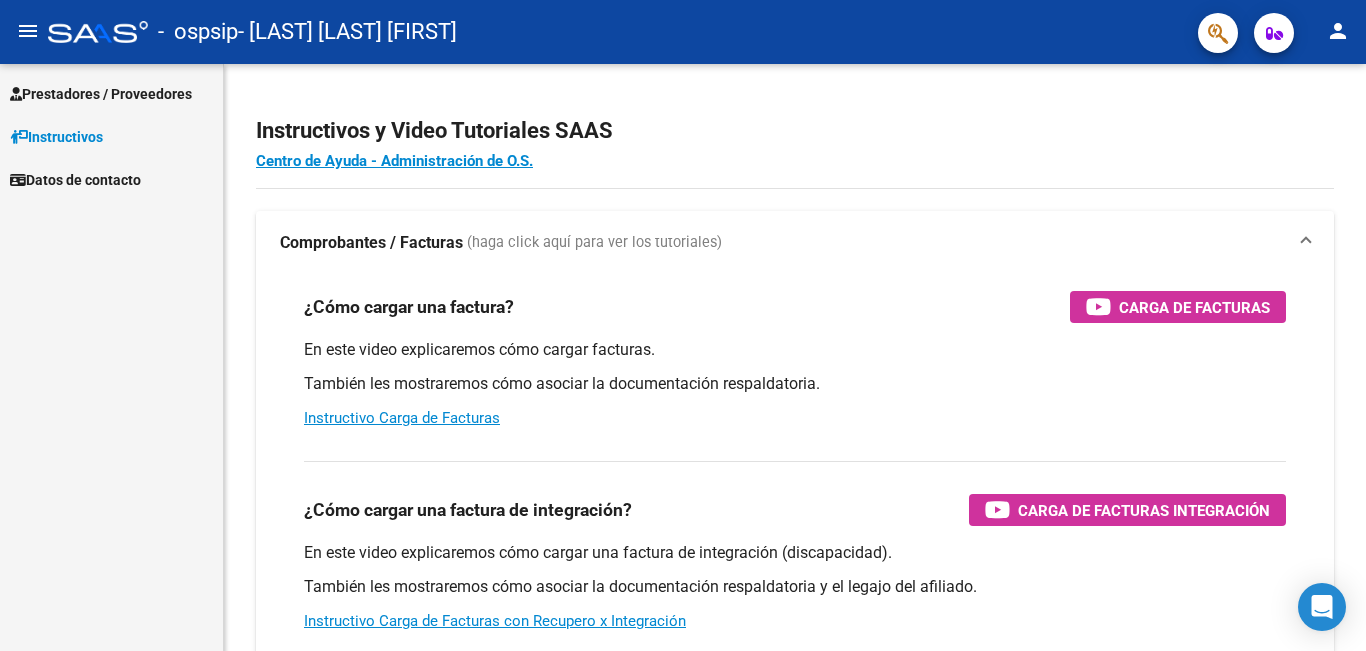 click on "Prestadores / Proveedores" at bounding box center (101, 94) 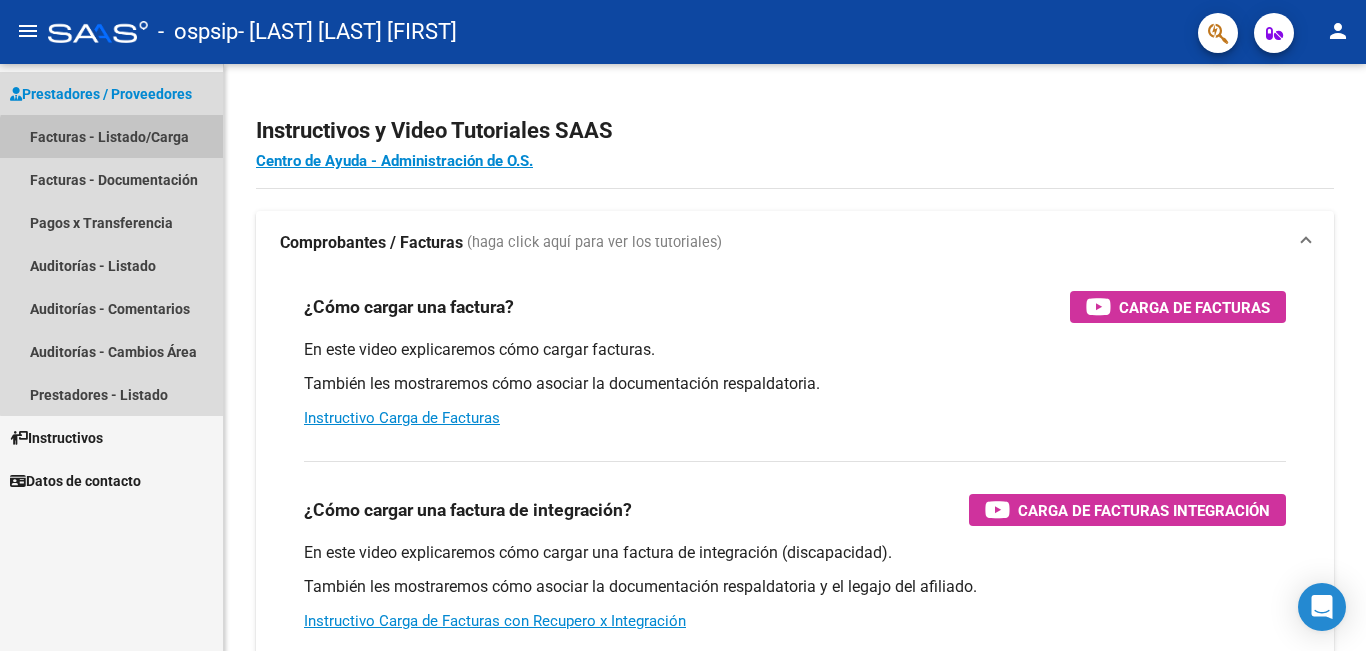 click on "Facturas - Listado/Carga" at bounding box center [111, 136] 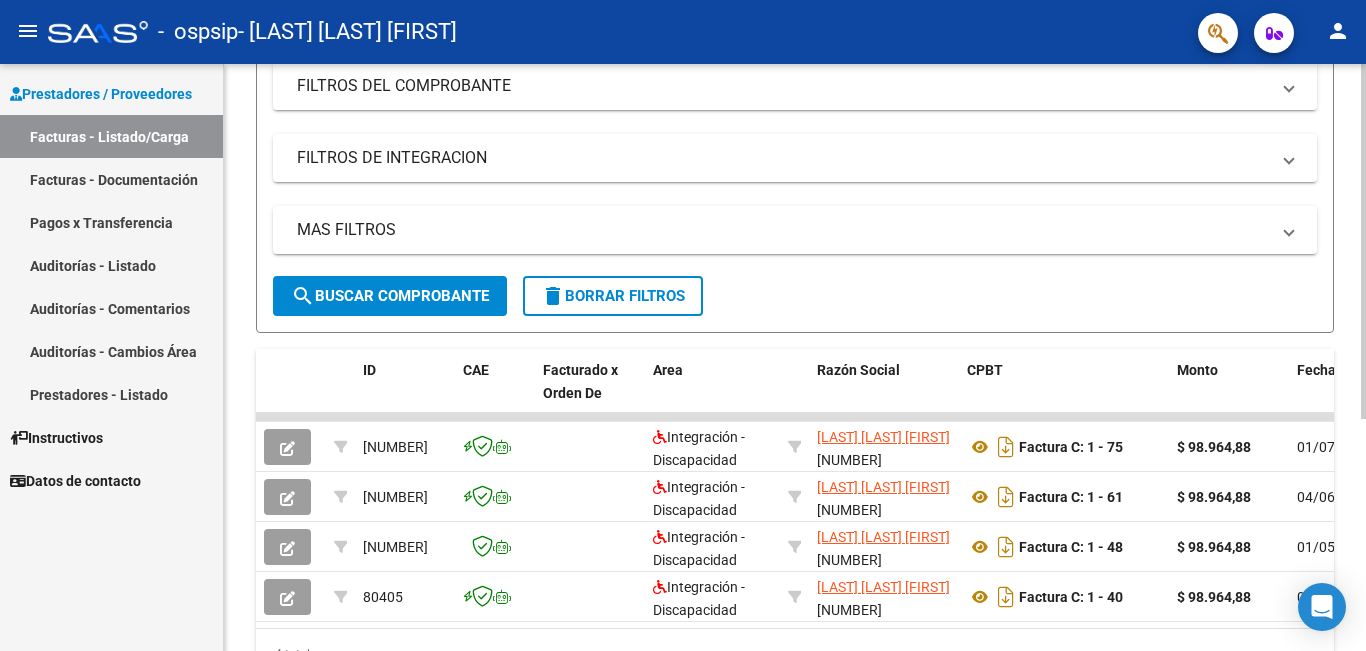 scroll, scrollTop: 300, scrollLeft: 0, axis: vertical 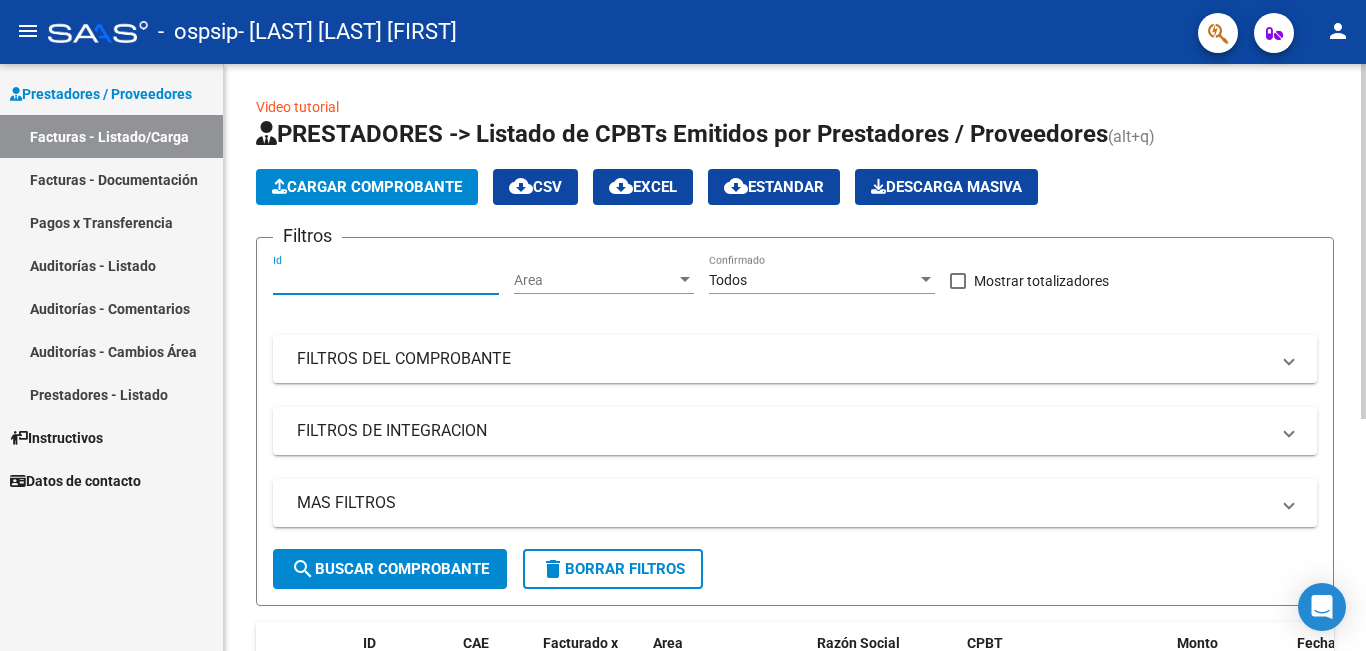 click on "Id" at bounding box center (386, 280) 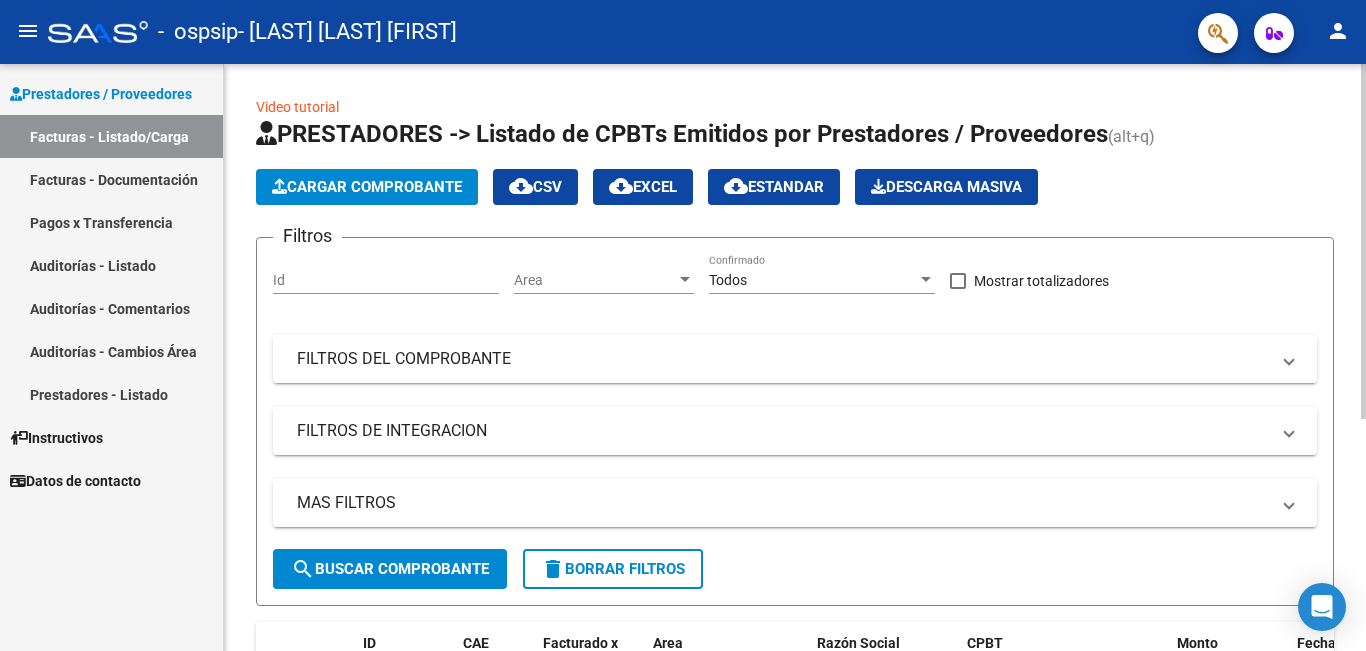 click on "FILTROS DEL COMPROBANTE" at bounding box center [783, 359] 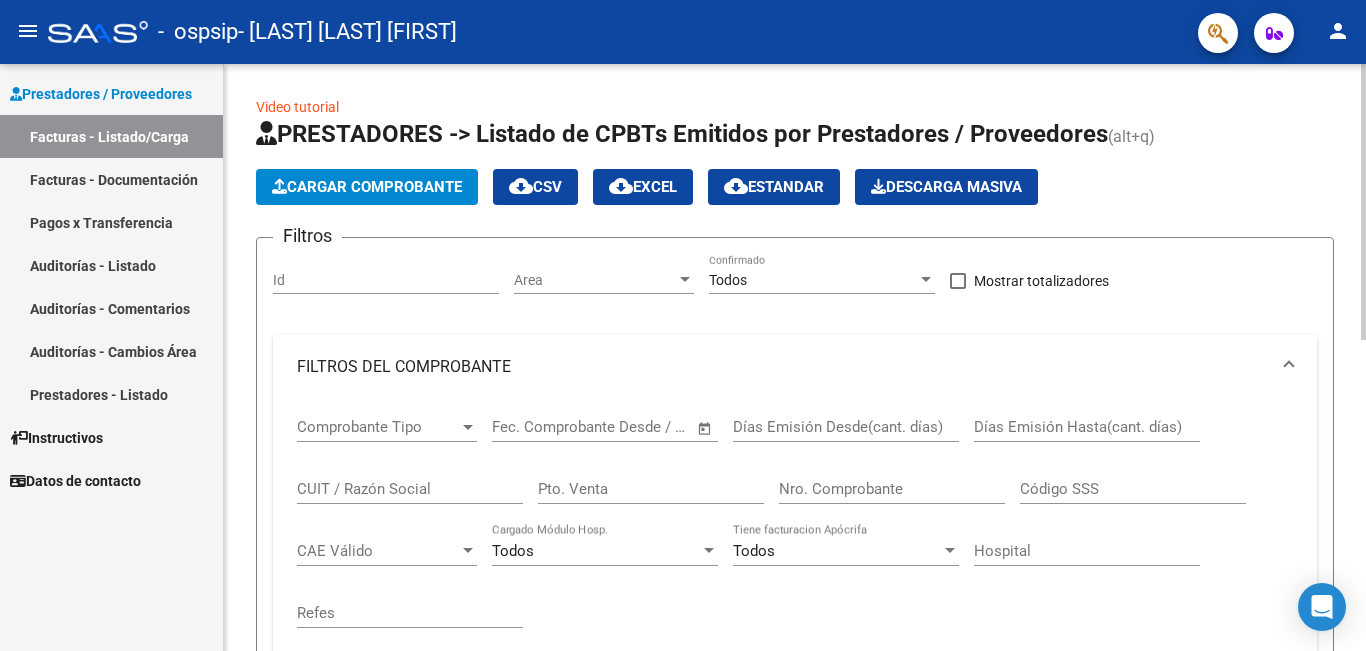 click on "Id" 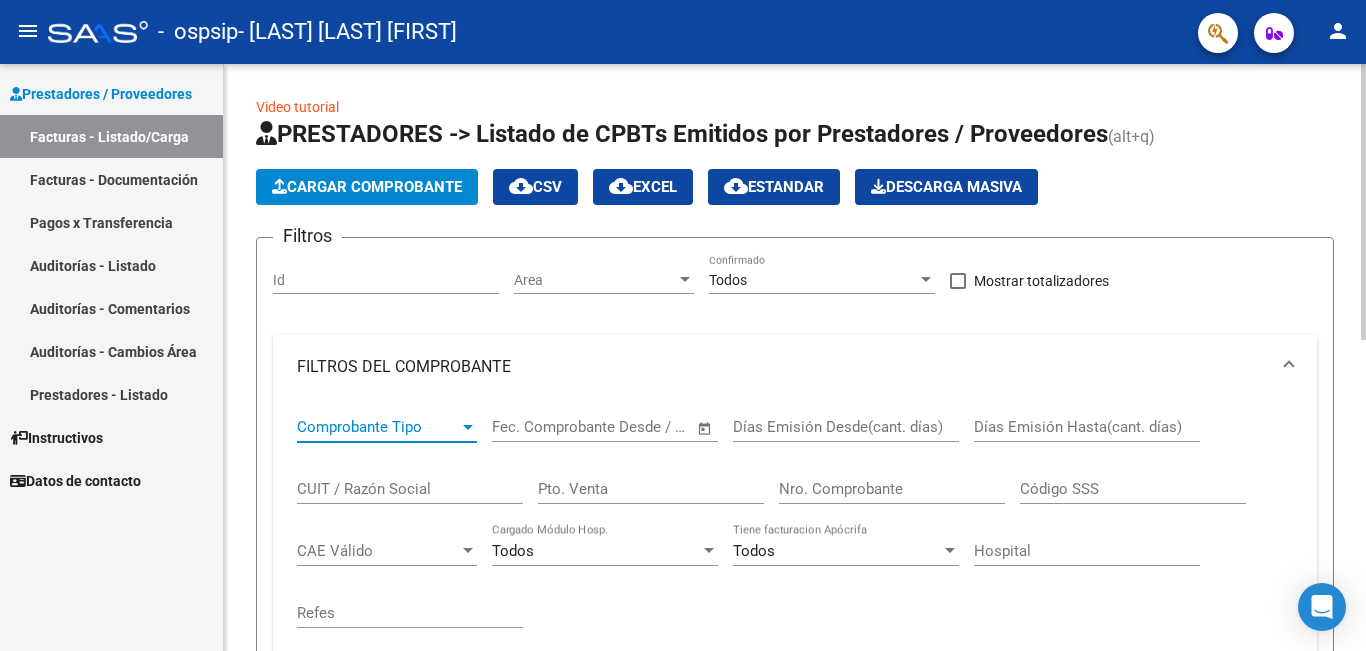 click on "Comprobante Tipo" at bounding box center (378, 427) 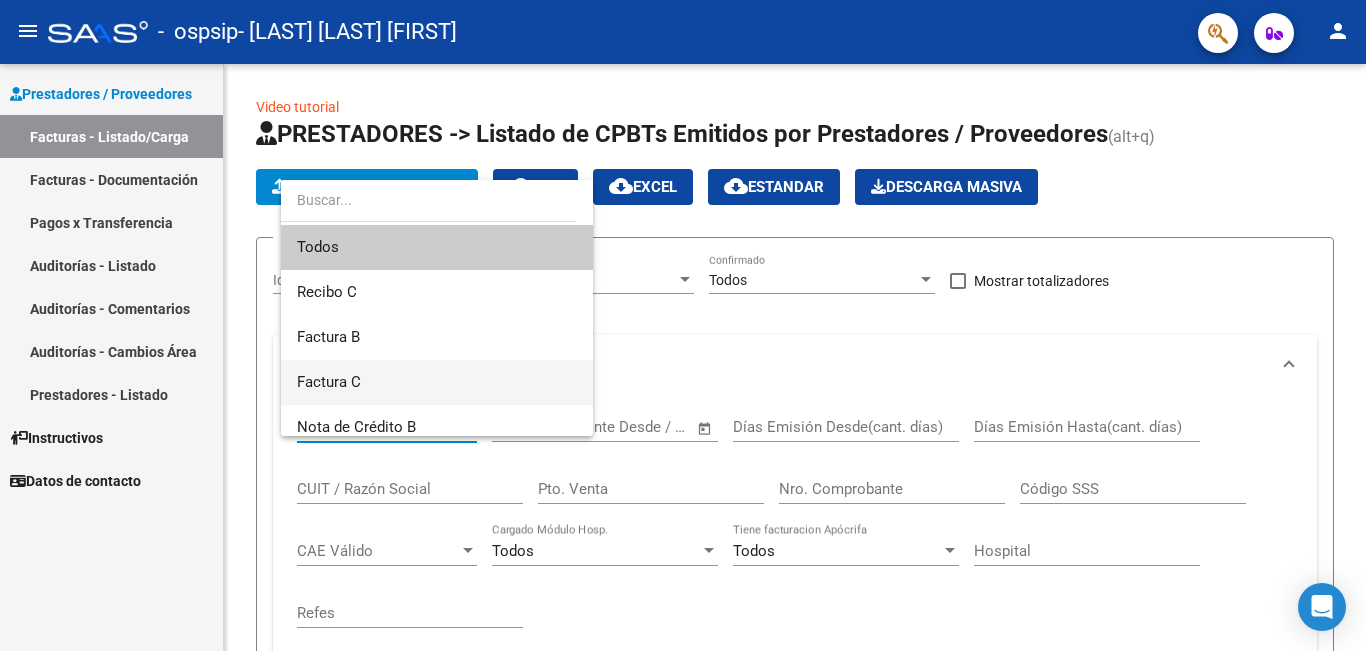 click on "Factura C" at bounding box center (437, 382) 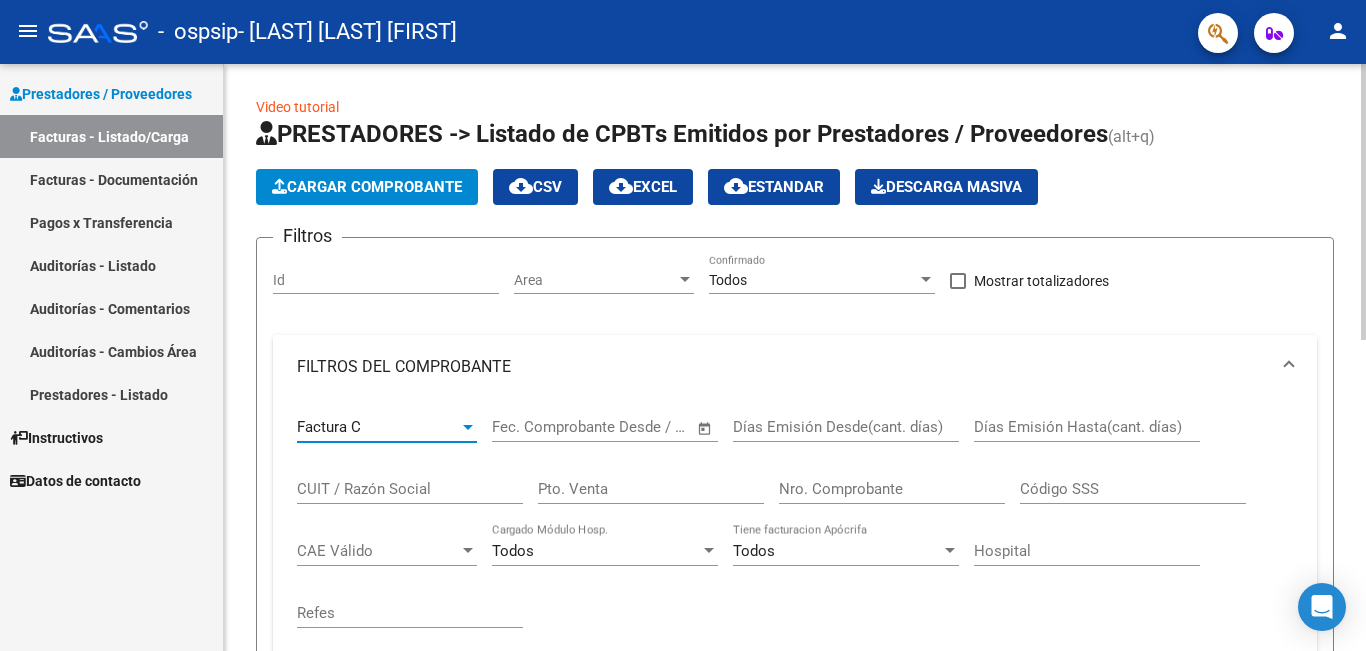 click on "Start date – End date Fec. Comprobante Desde / Hasta" 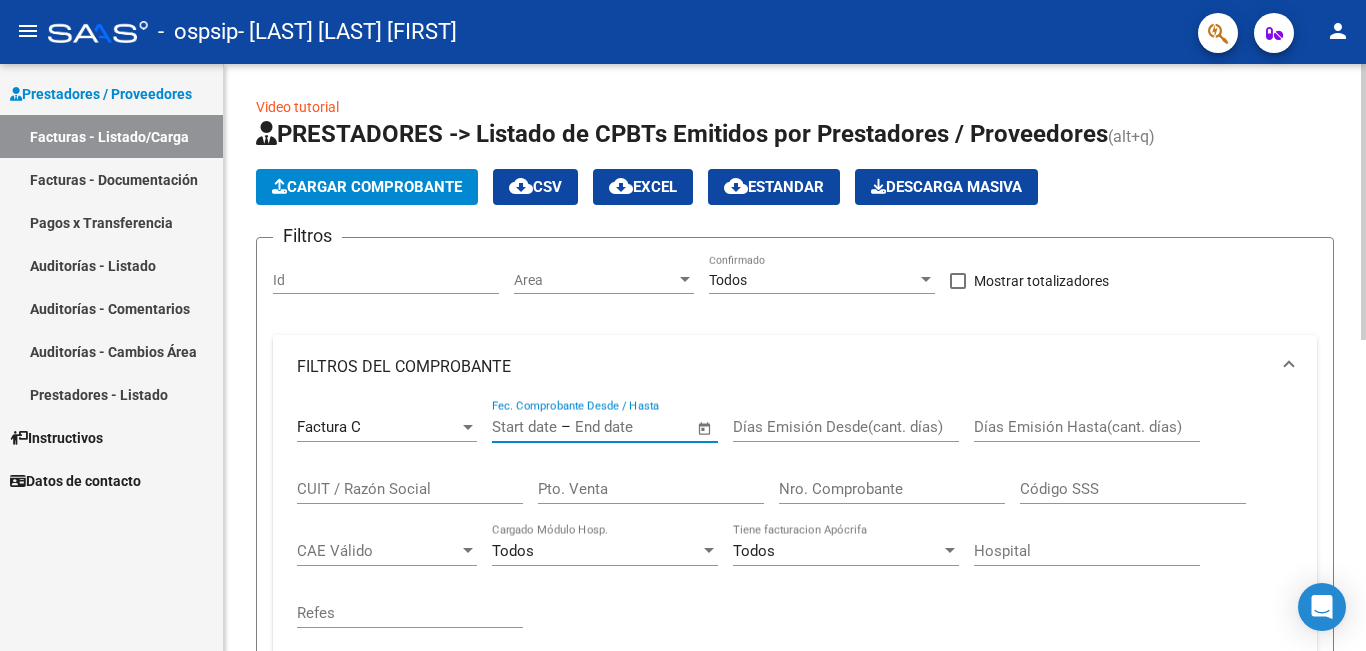 click on "Cargar Comprobante" 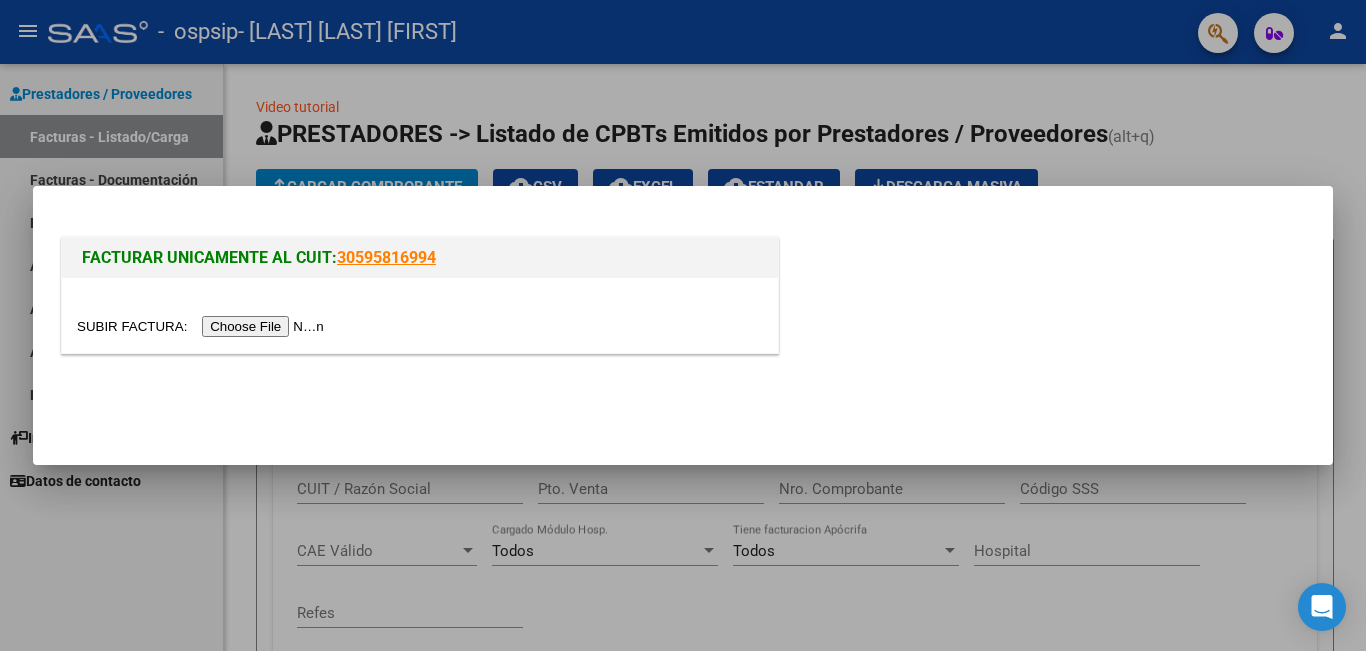 click at bounding box center (203, 326) 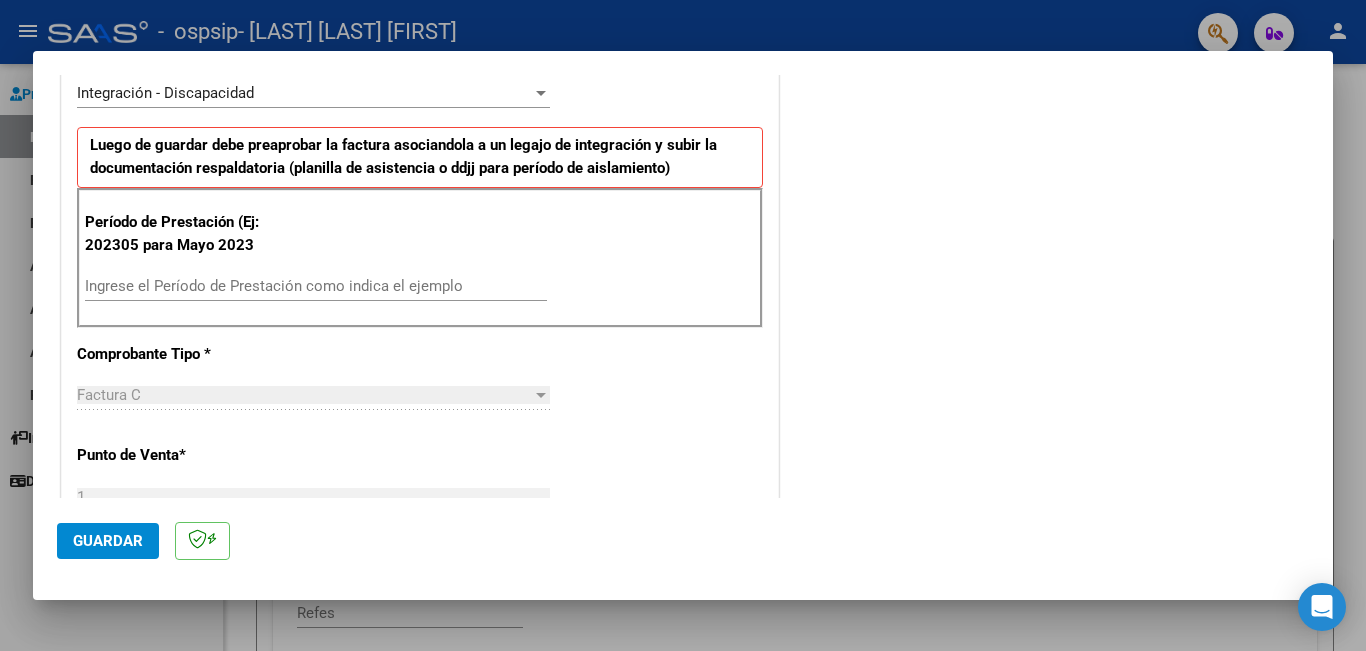 scroll, scrollTop: 500, scrollLeft: 0, axis: vertical 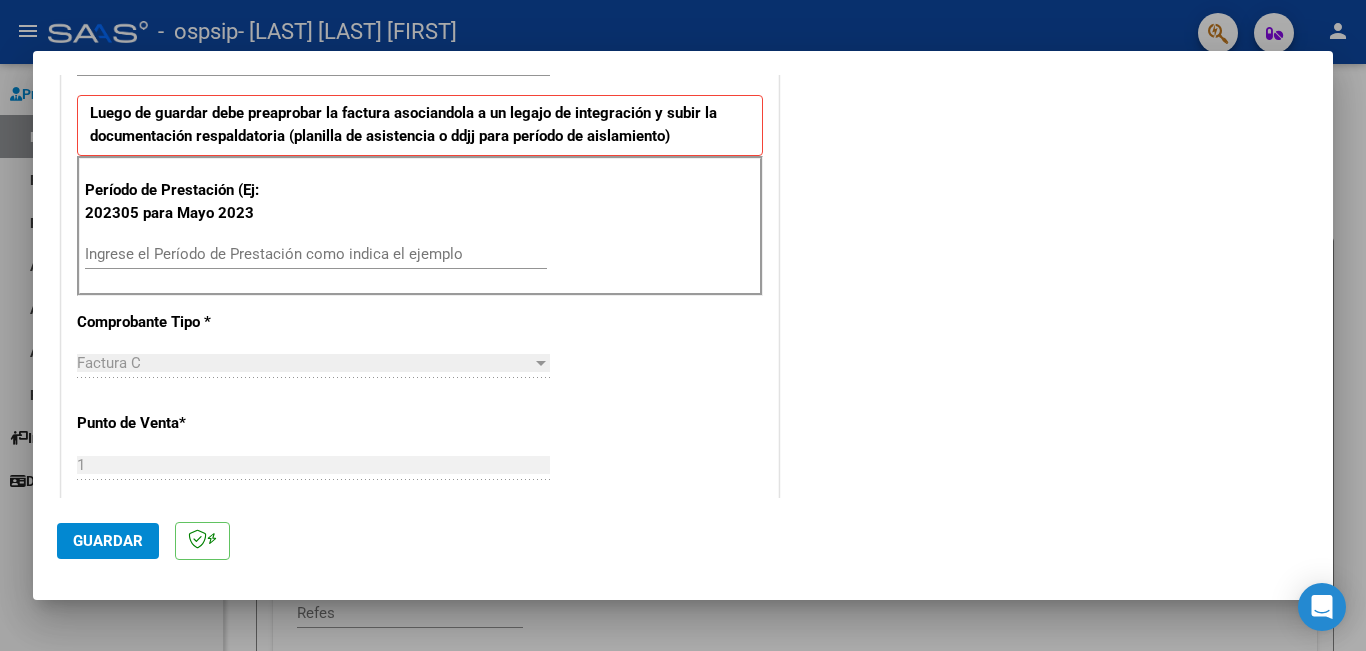 click on "Ingrese el Período de Prestación como indica el ejemplo" at bounding box center (316, 254) 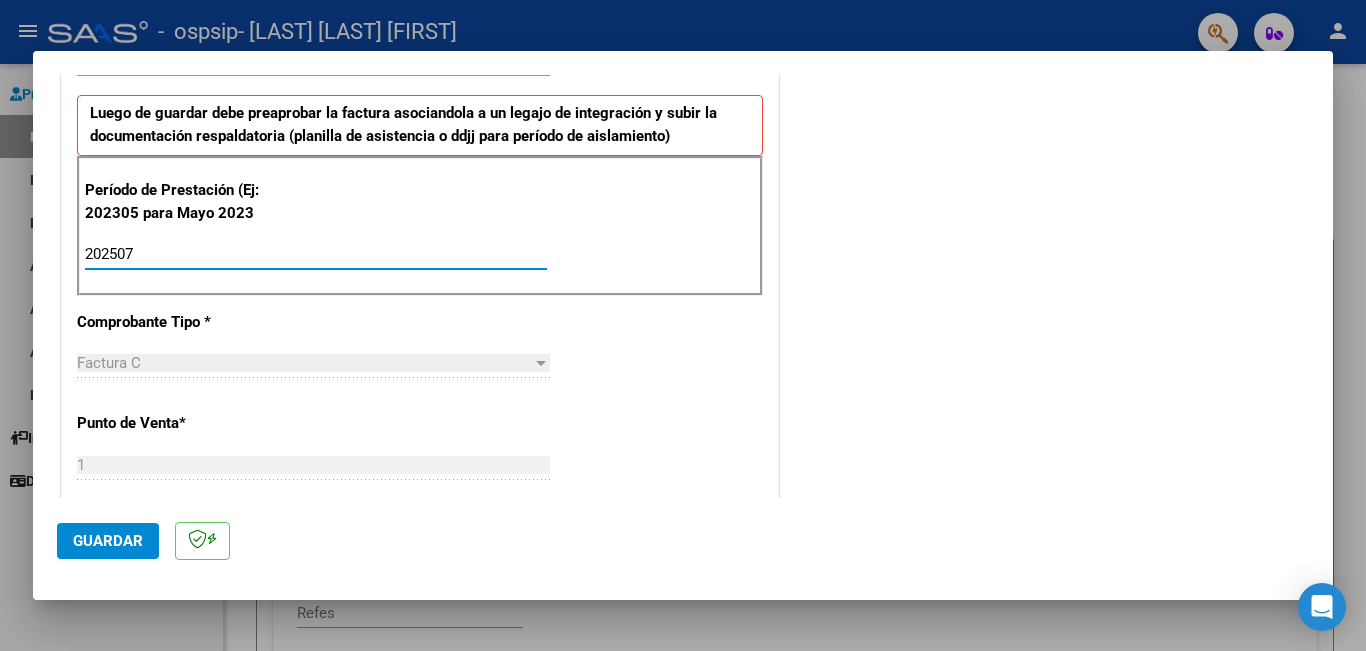 type on "202507" 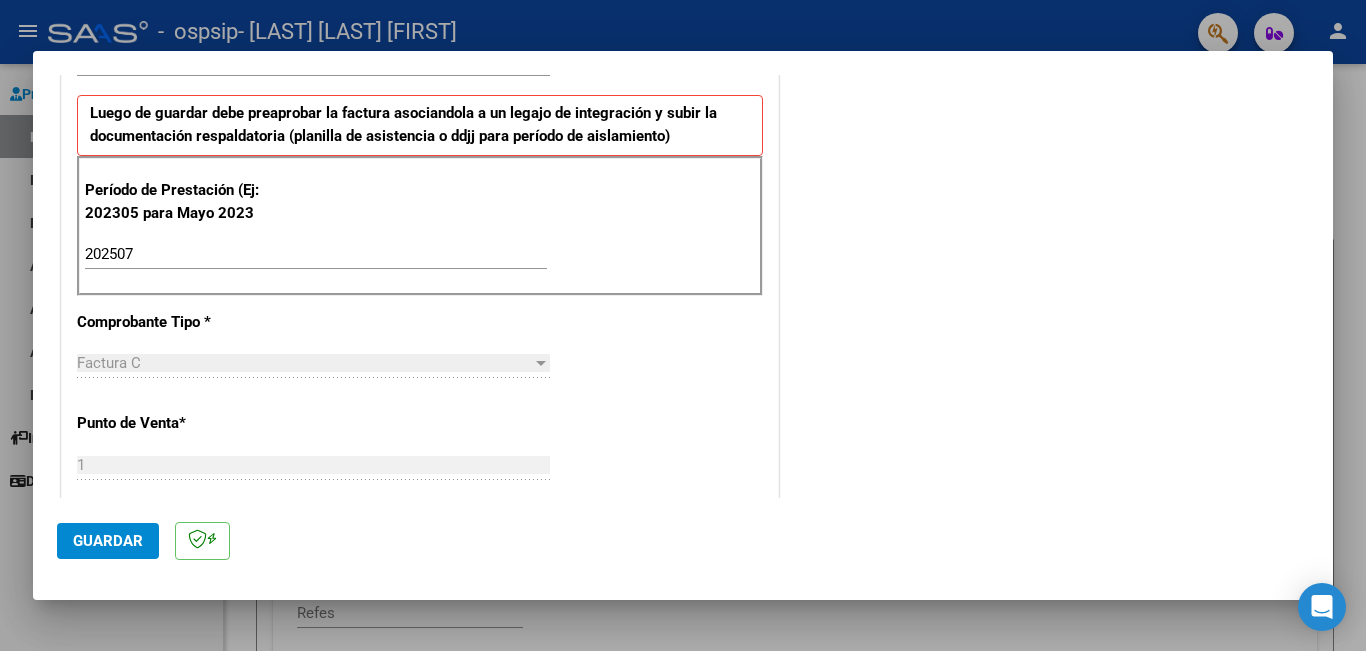click on "202507 Ingrese el Período de Prestación como indica el ejemplo" at bounding box center (316, 254) 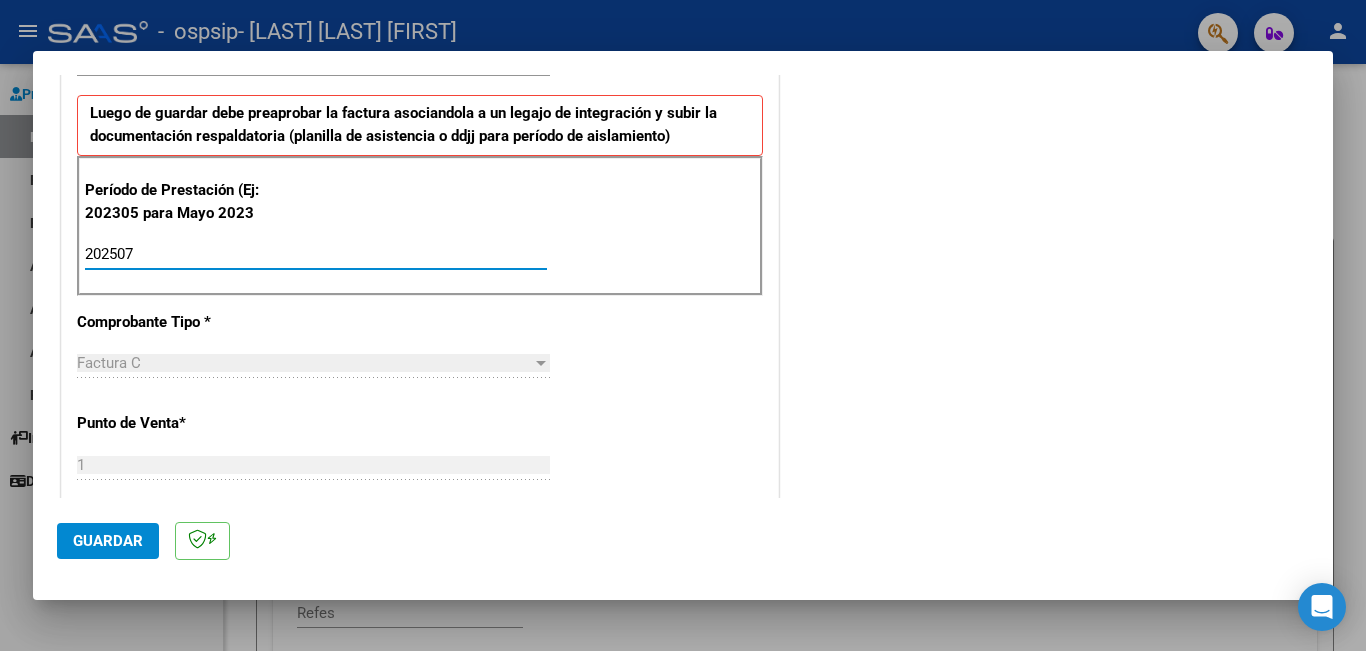 click on "202507" at bounding box center [316, 254] 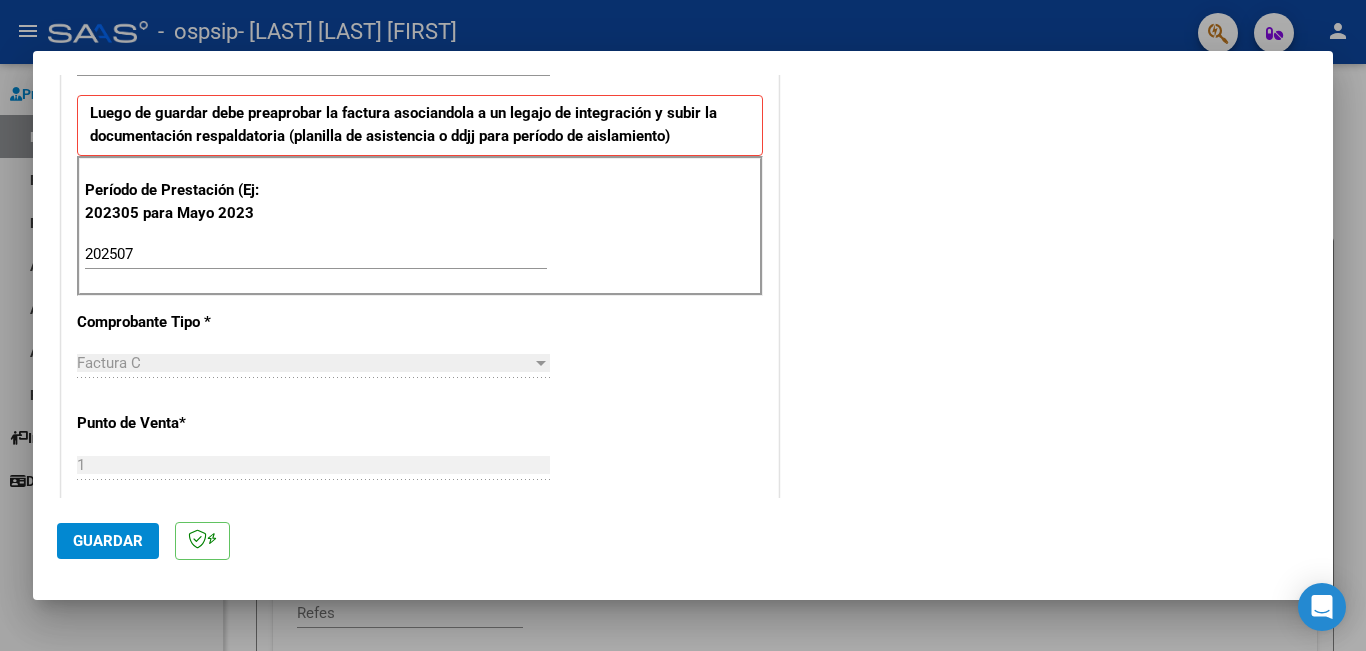 click on "Factura C" at bounding box center (304, 363) 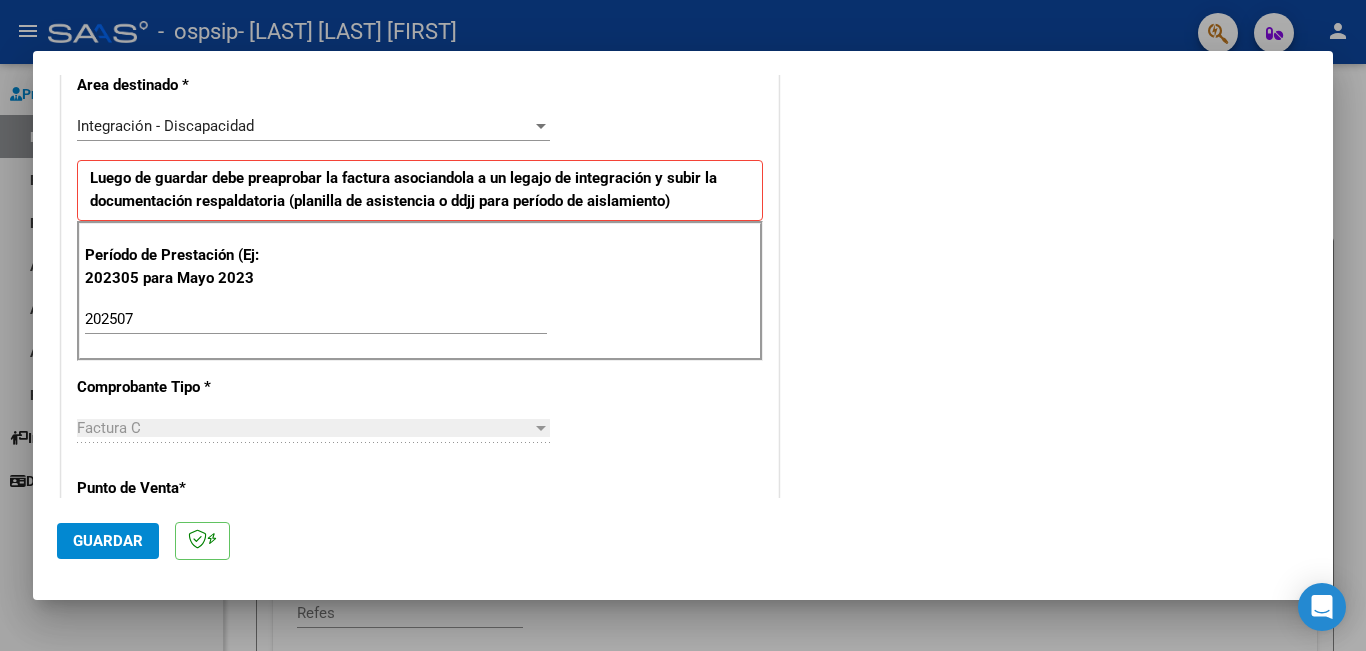 scroll, scrollTop: 400, scrollLeft: 0, axis: vertical 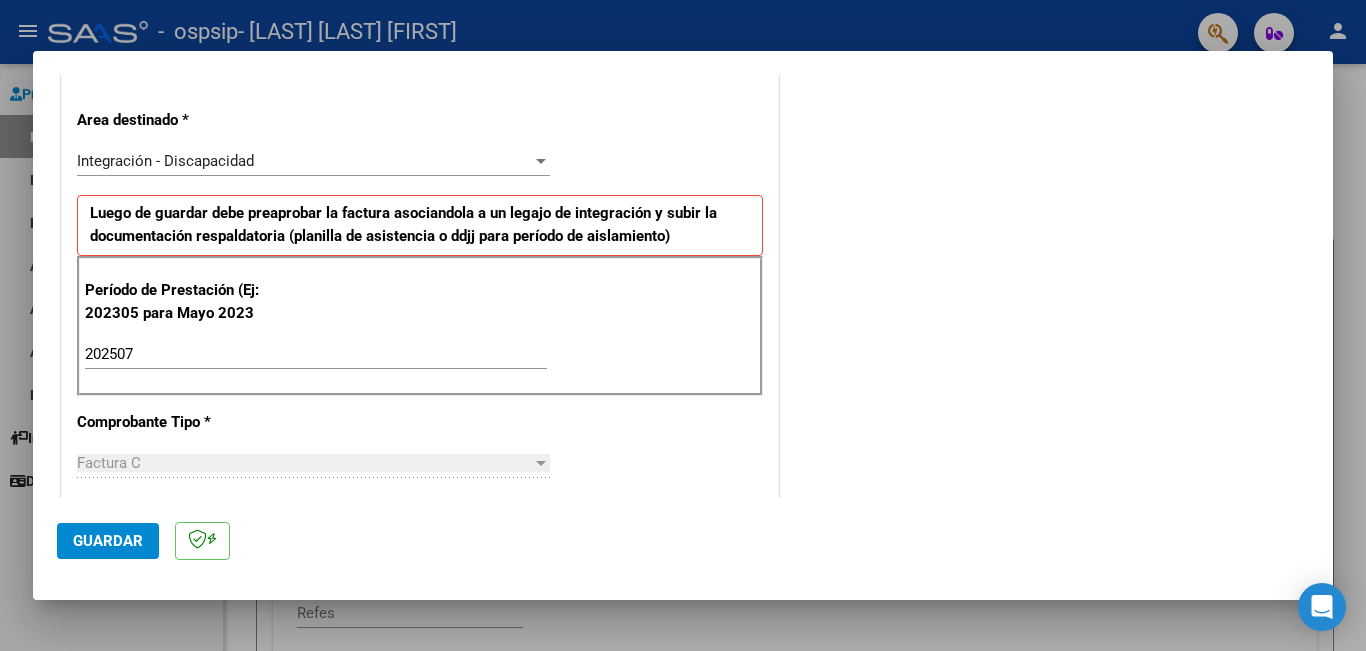 click on "Integración - Discapacidad" at bounding box center [304, 161] 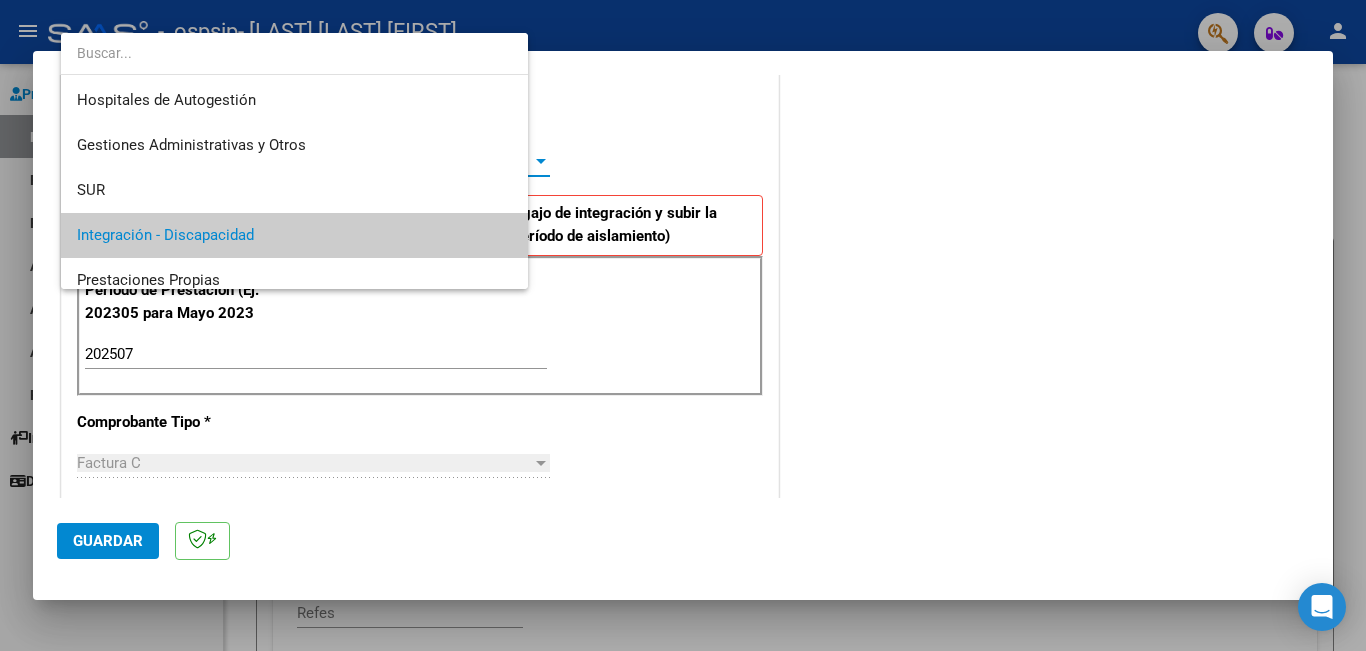 scroll, scrollTop: 74, scrollLeft: 0, axis: vertical 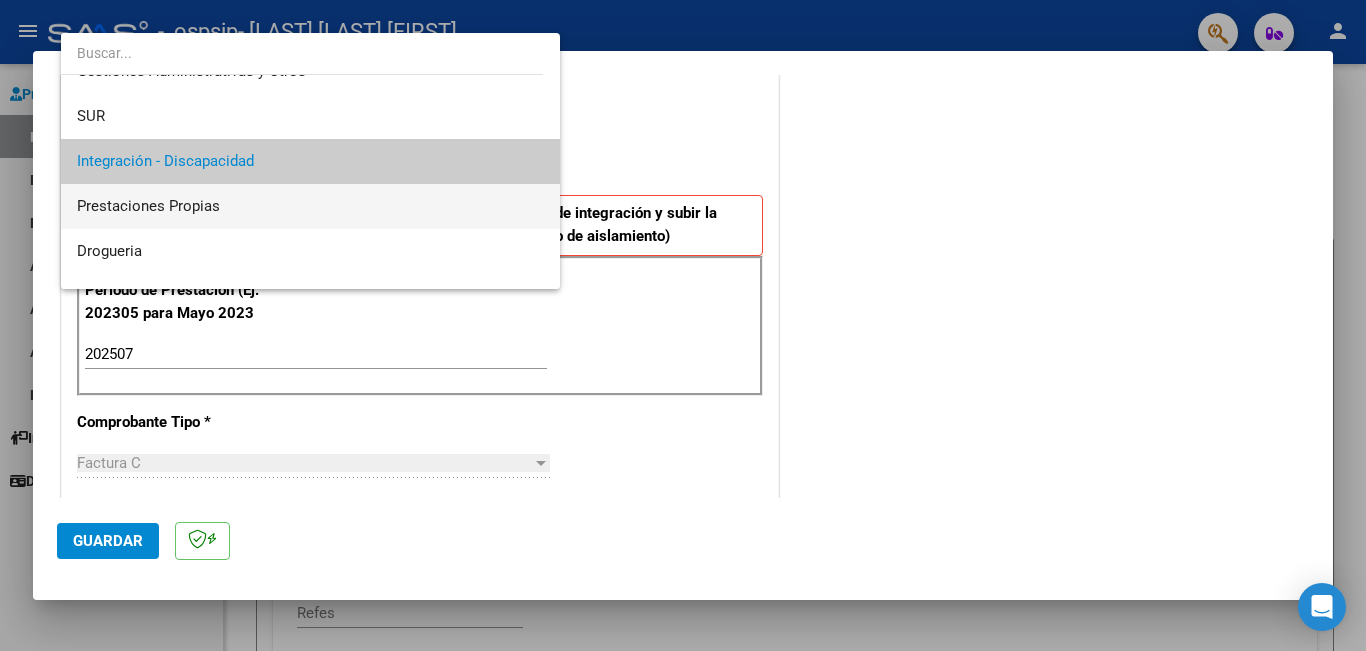 click on "Prestaciones Propias" at bounding box center (310, 206) 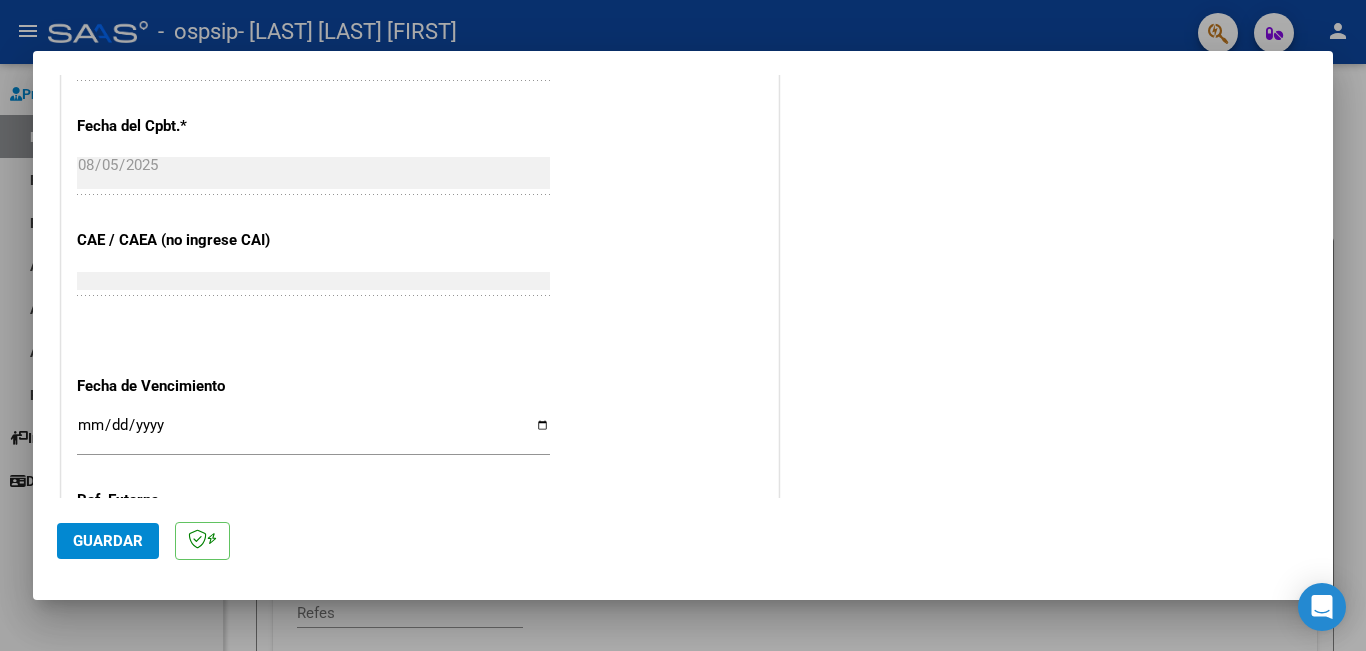 scroll, scrollTop: 1000, scrollLeft: 0, axis: vertical 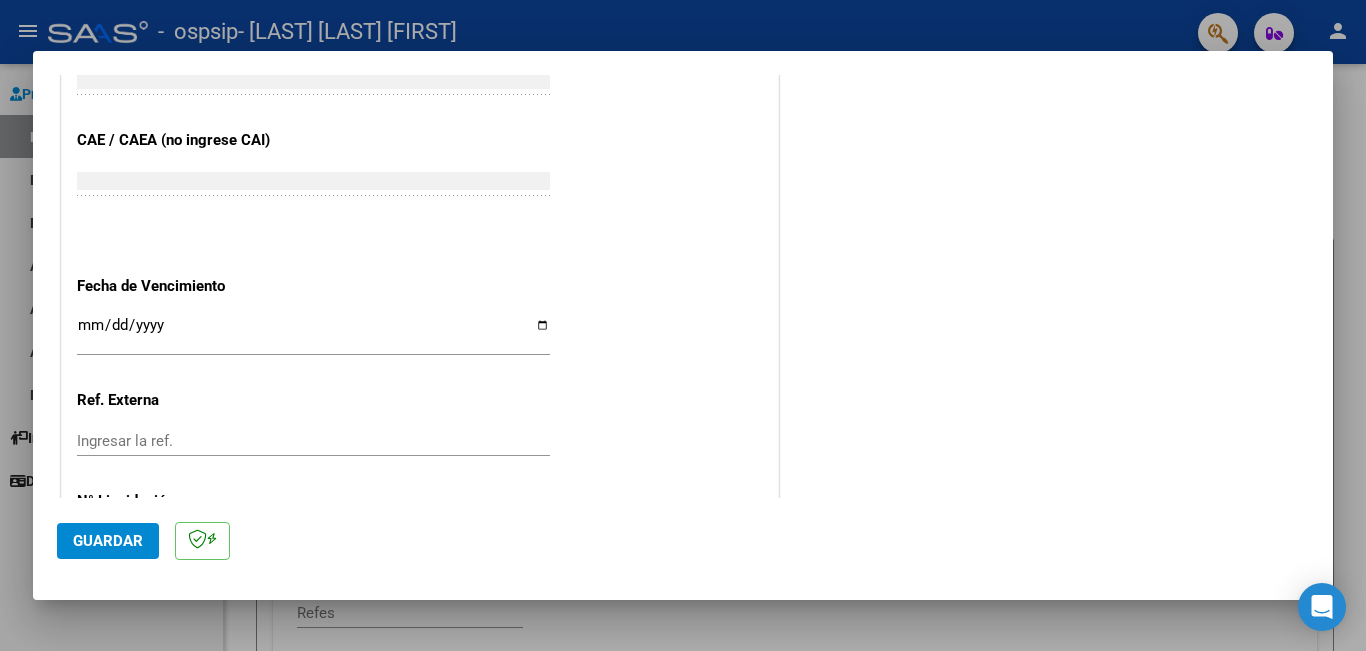 click on "Ingresar la fecha" at bounding box center [313, 333] 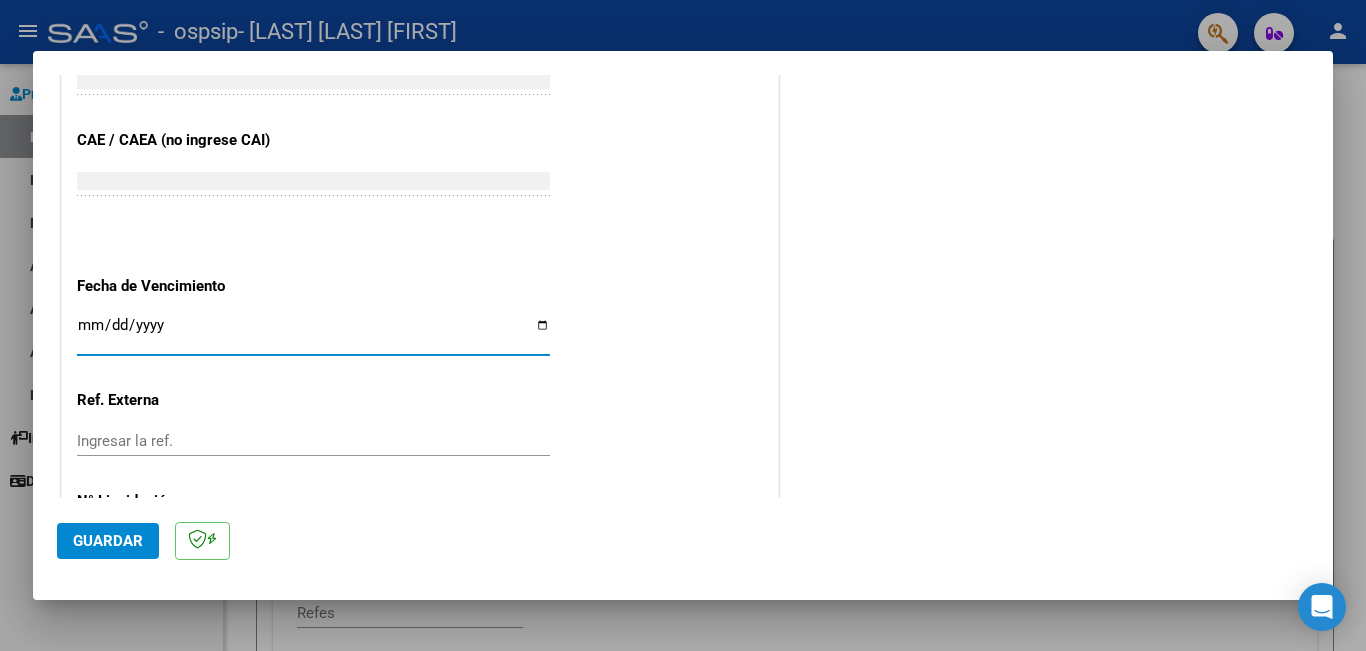 click on "Ingresar la fecha" at bounding box center [313, 333] 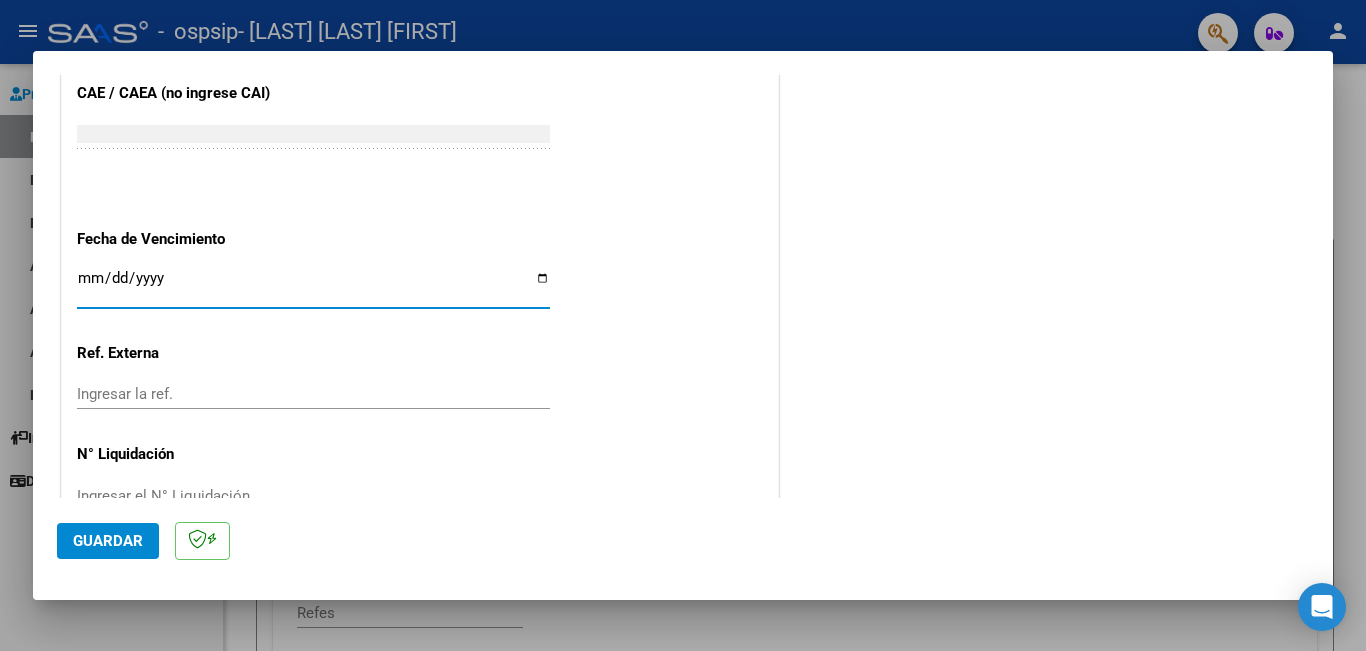 scroll, scrollTop: 1073, scrollLeft: 0, axis: vertical 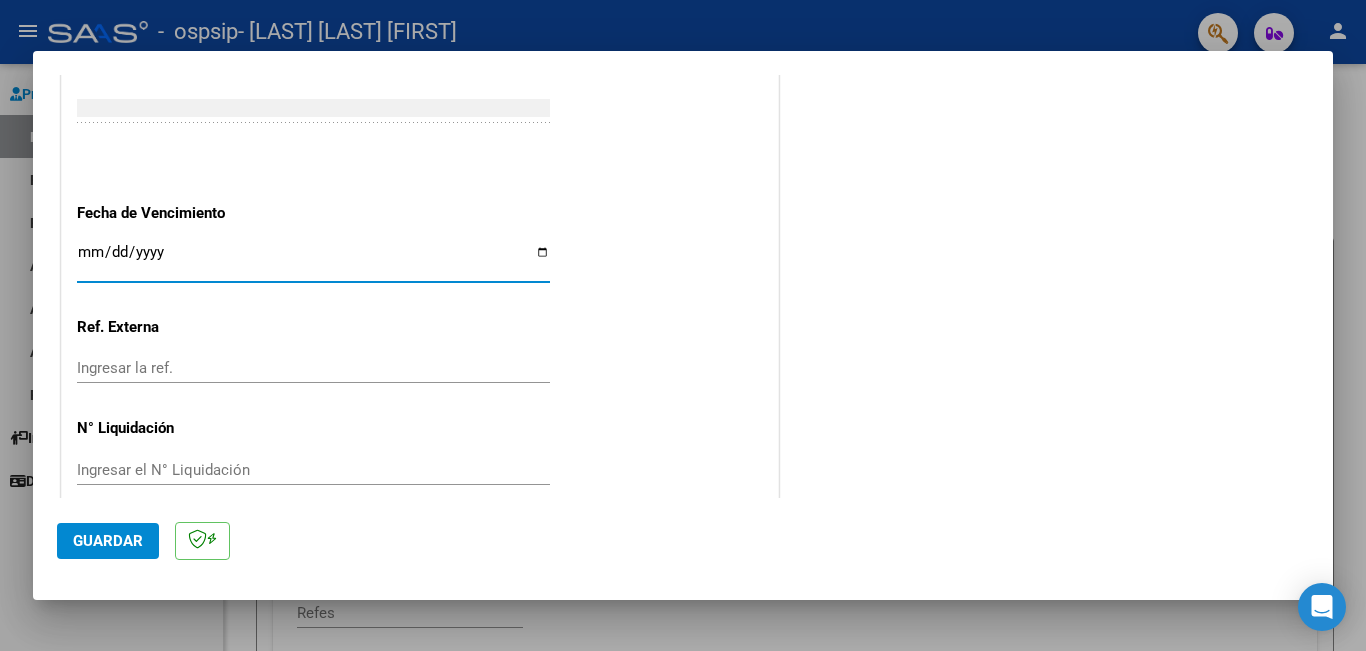 click on "Guardar" 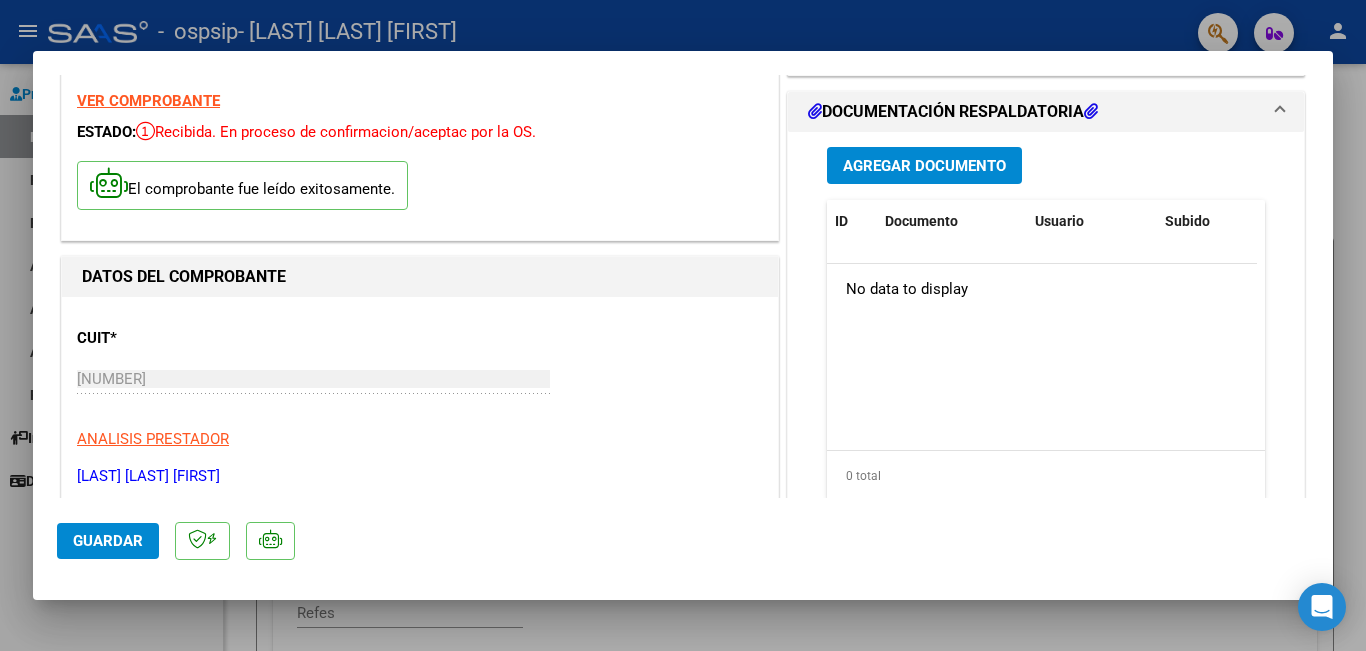 scroll, scrollTop: 0, scrollLeft: 0, axis: both 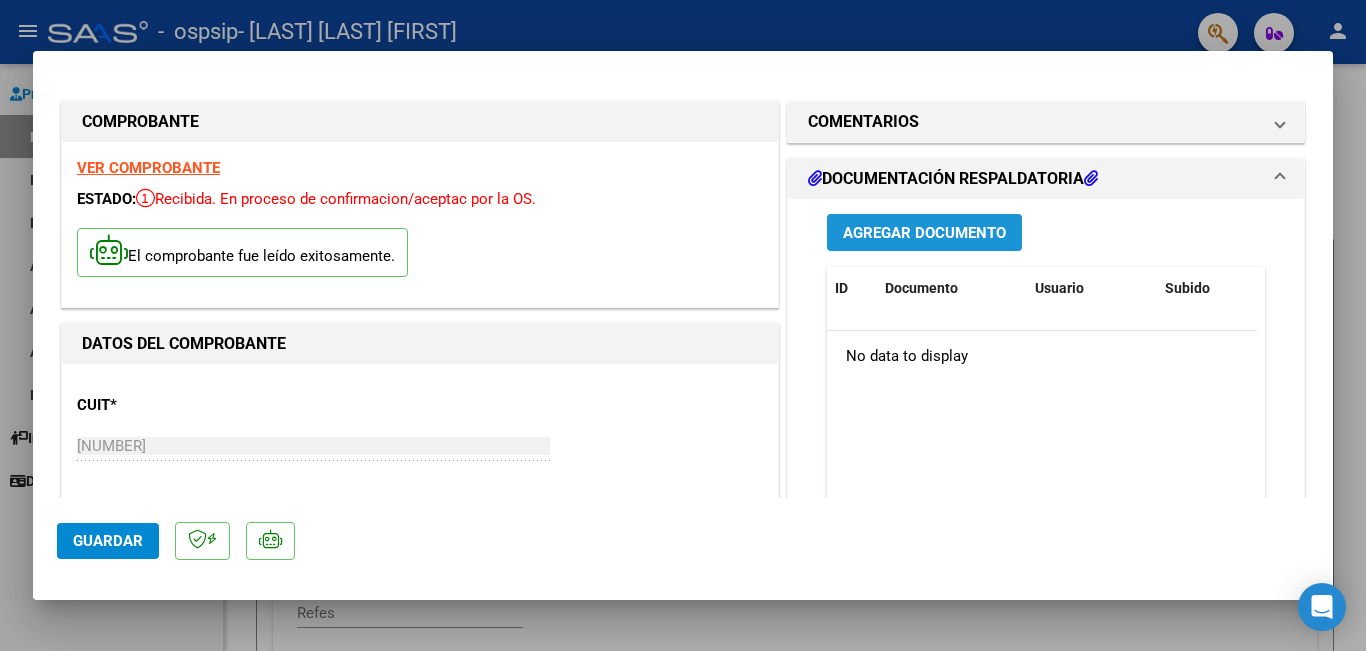 click on "Agregar Documento" at bounding box center [924, 233] 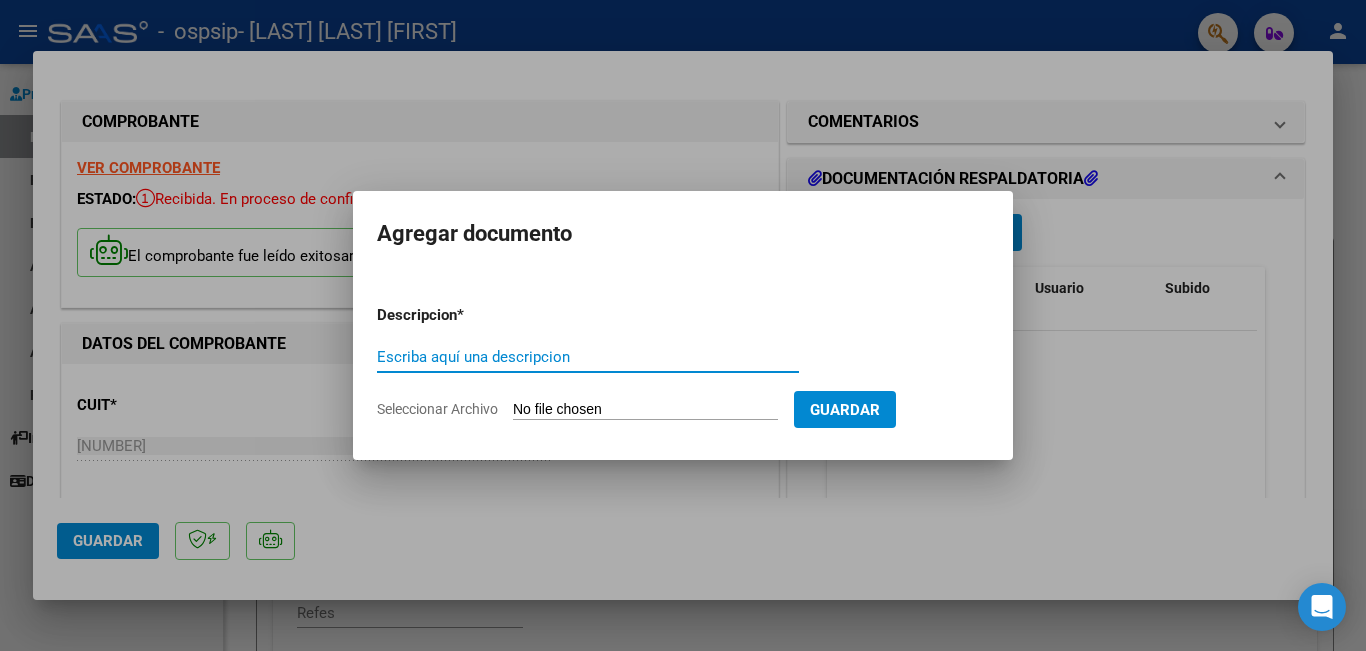 click on "Escriba aquí una descripcion" at bounding box center [588, 357] 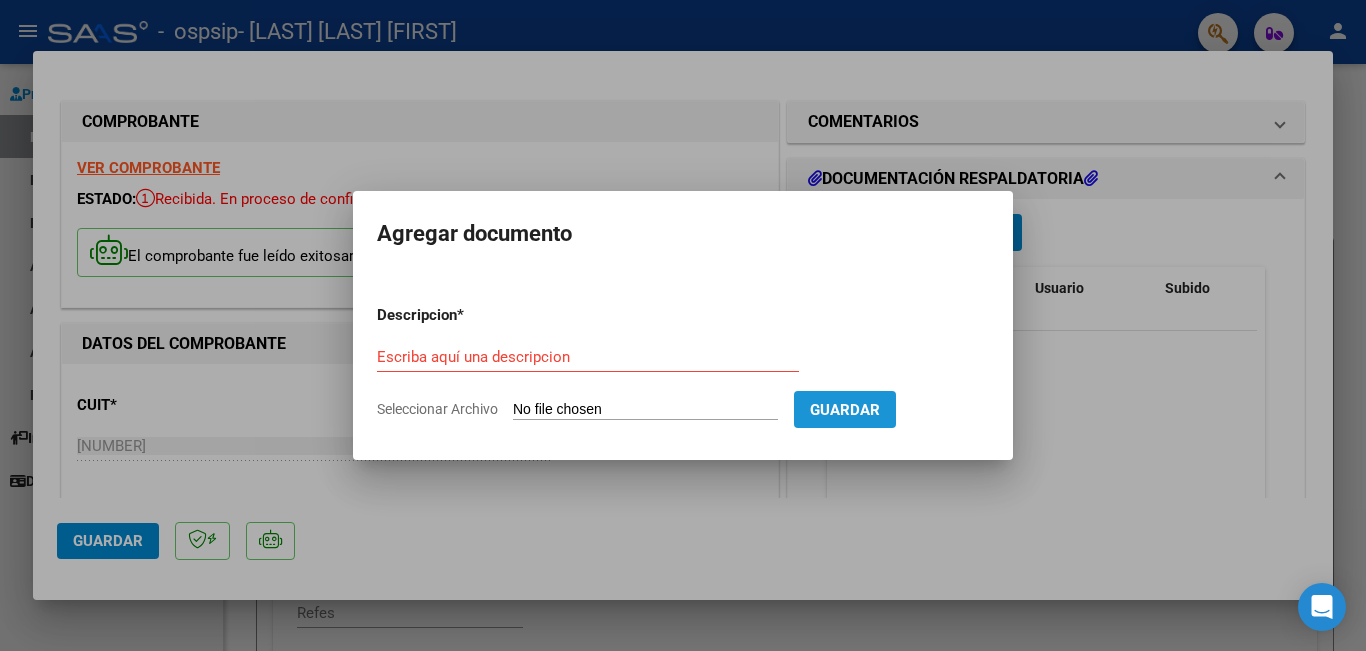 click on "Guardar" at bounding box center [845, 410] 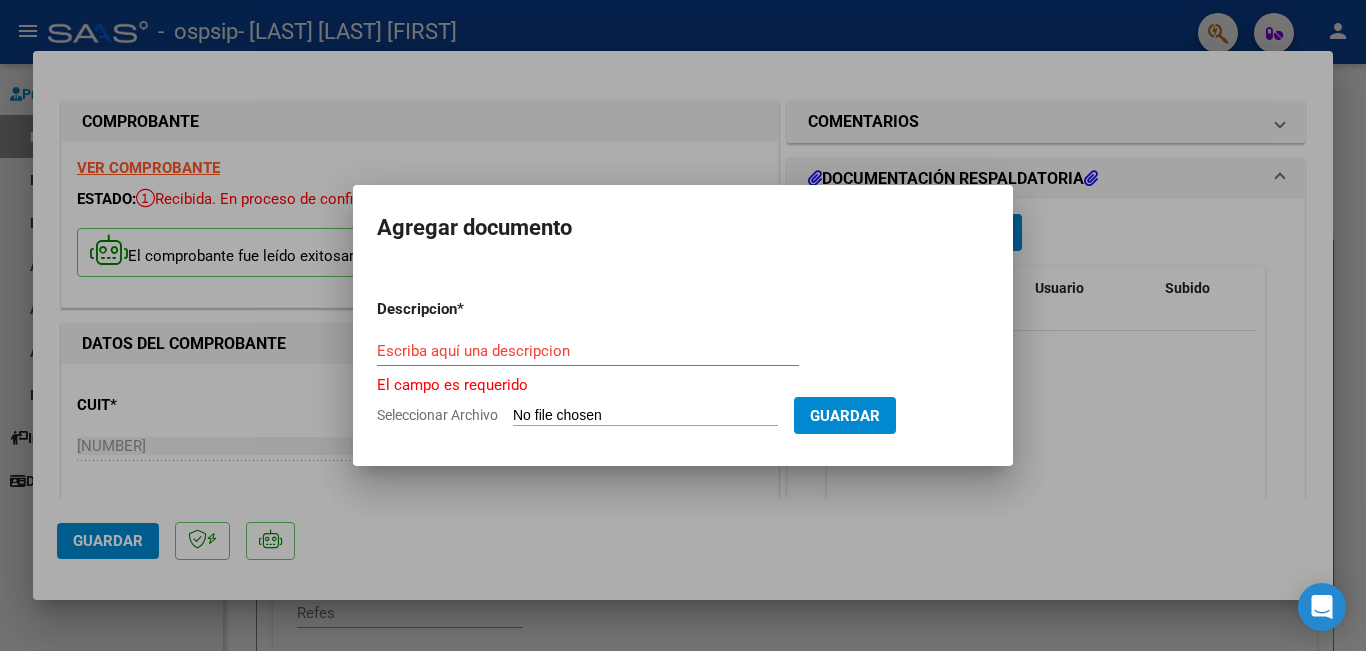 click on "Escriba aquí una descripcion" at bounding box center [588, 351] 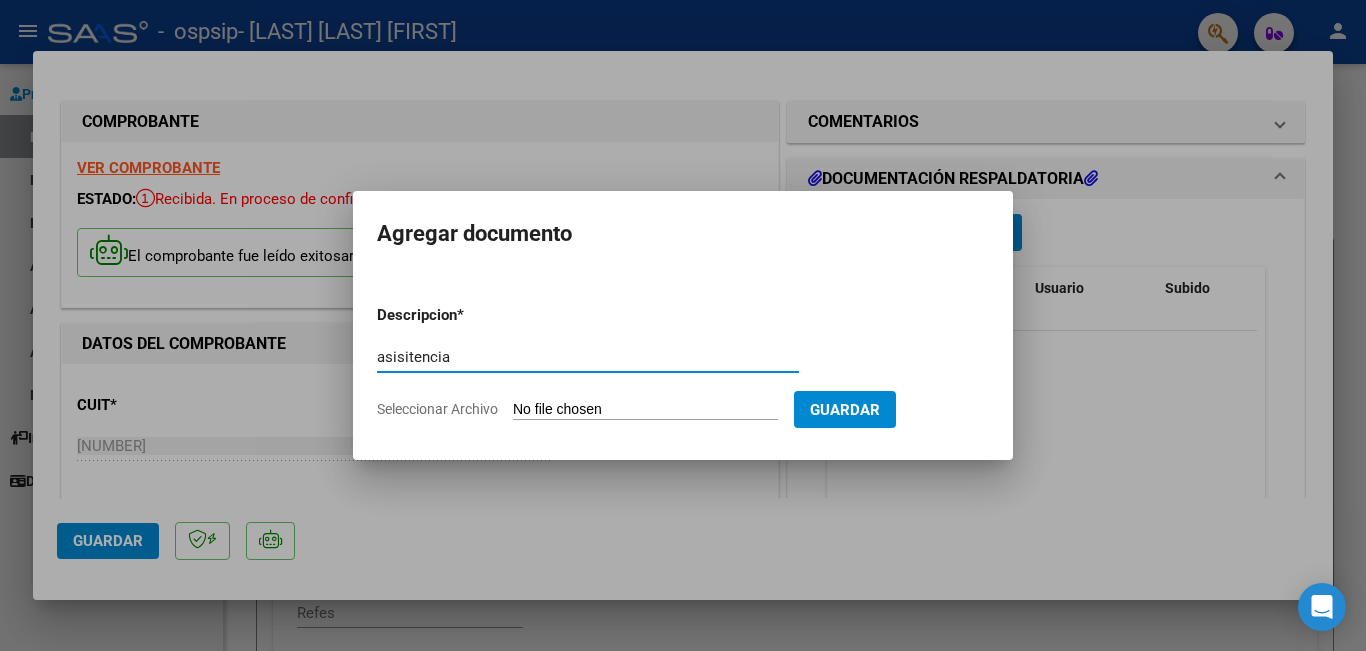 type on "asisitencia" 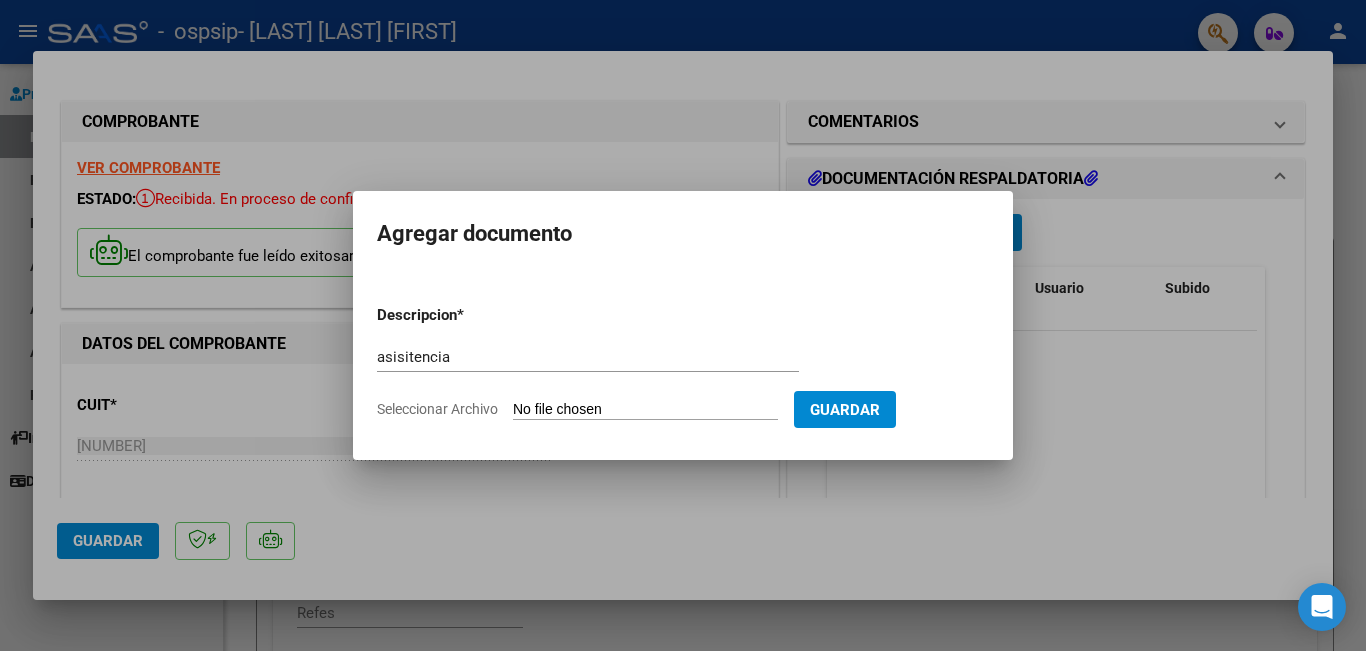 click on "Seleccionar Archivo" at bounding box center (645, 410) 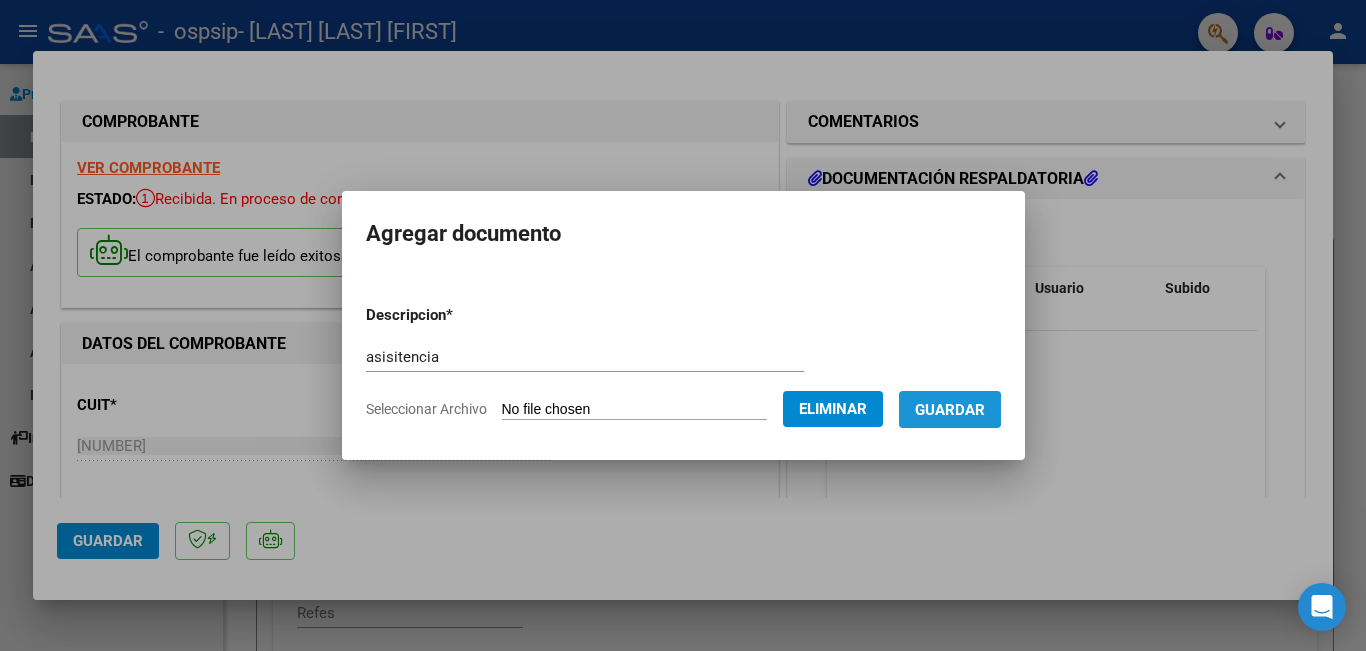 click on "Guardar" at bounding box center (950, 409) 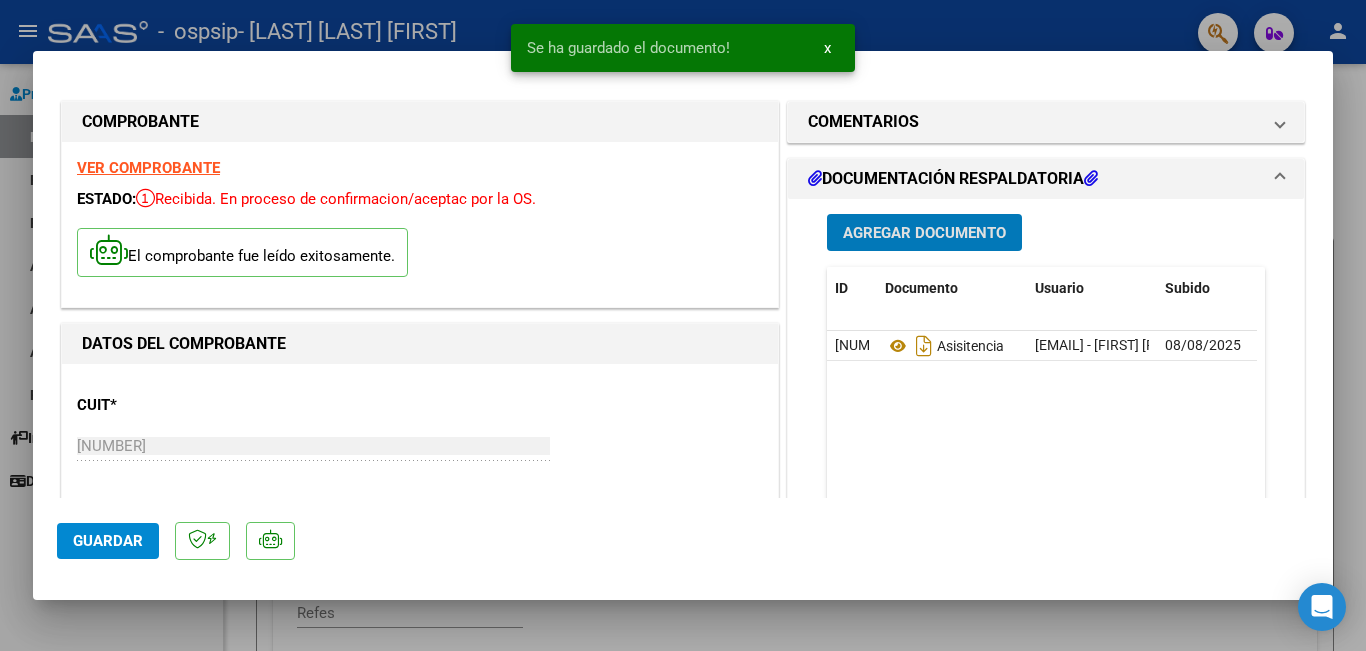 click on "Guardar" 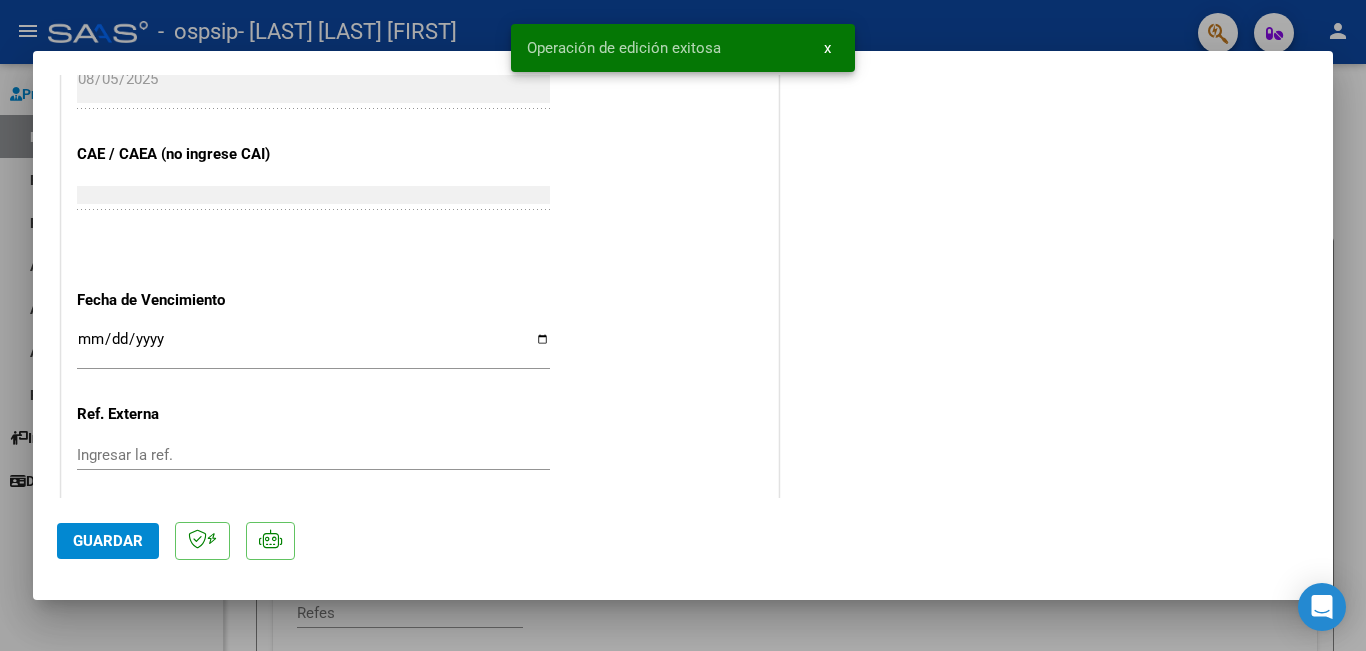 scroll, scrollTop: 1149, scrollLeft: 0, axis: vertical 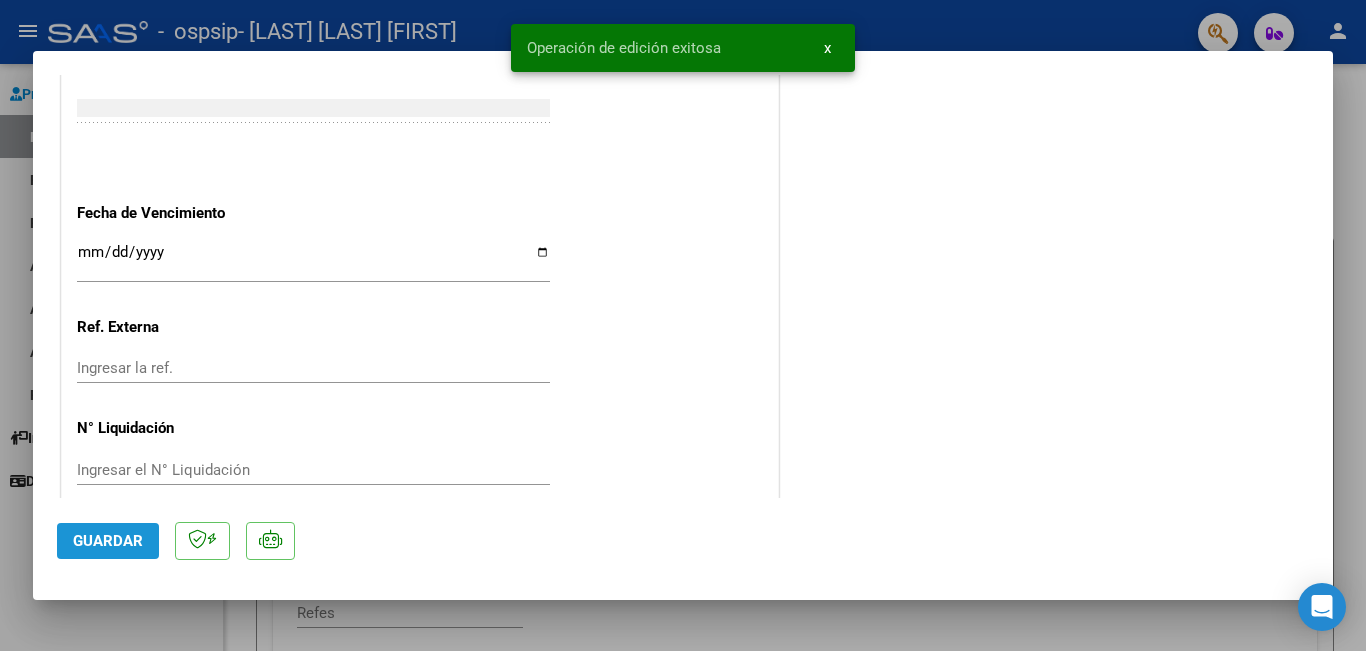 click on "Guardar" 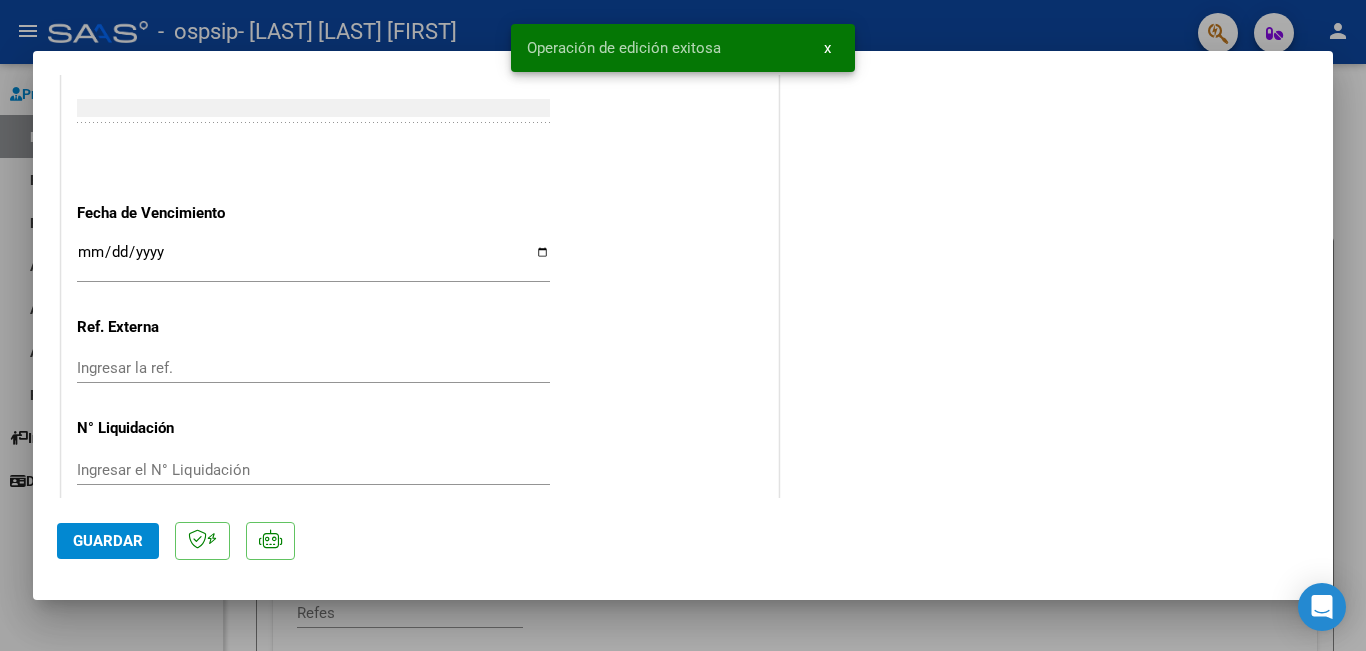 click at bounding box center [683, 325] 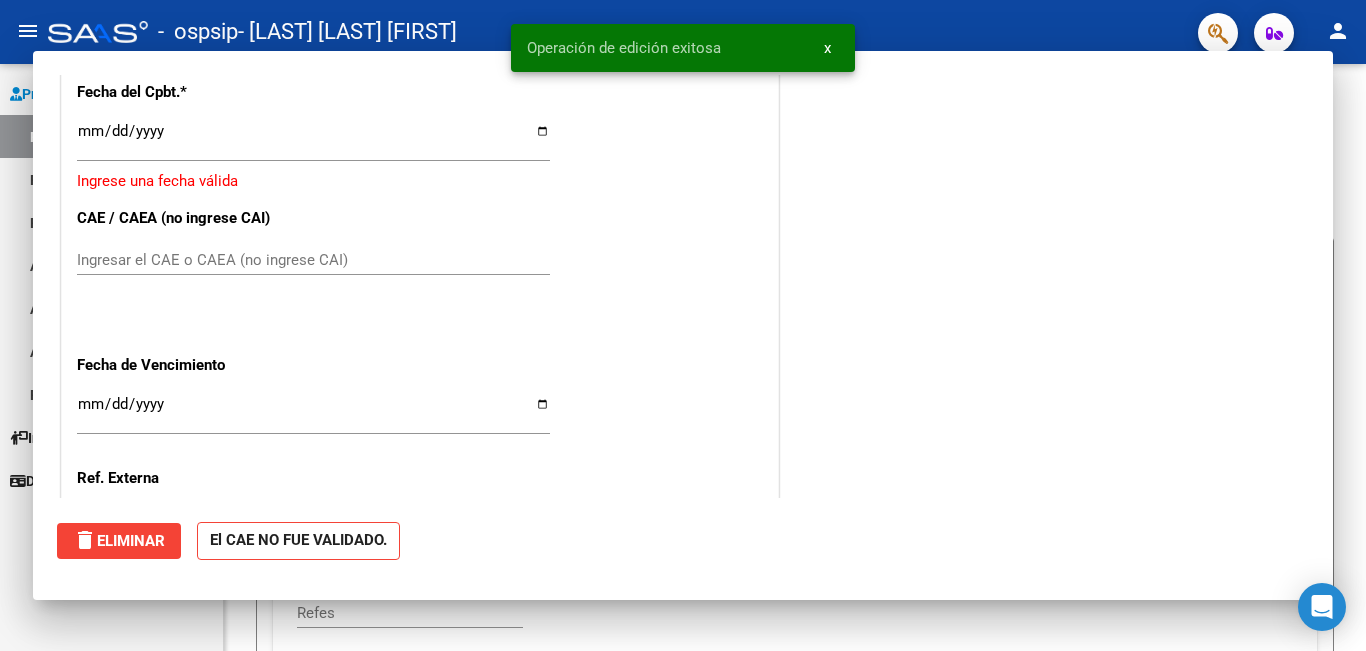 scroll, scrollTop: 1301, scrollLeft: 0, axis: vertical 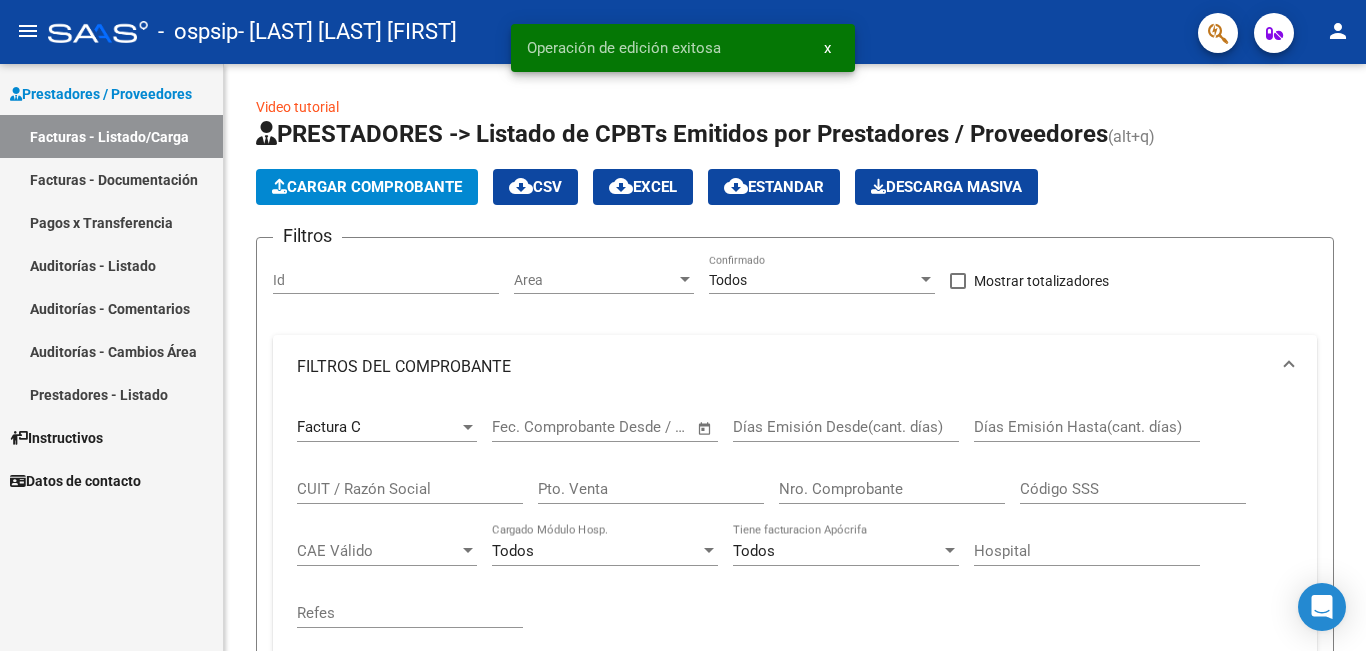 click on "Facturas - Documentación" at bounding box center [111, 179] 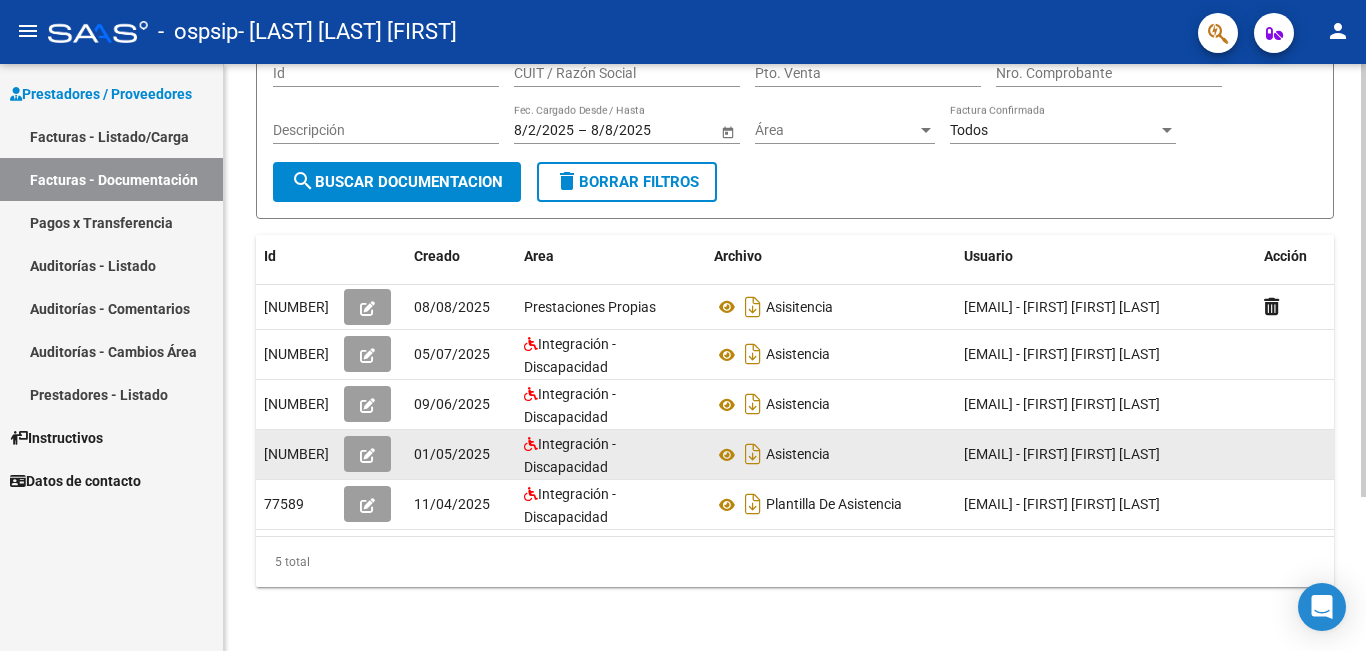 scroll, scrollTop: 0, scrollLeft: 0, axis: both 